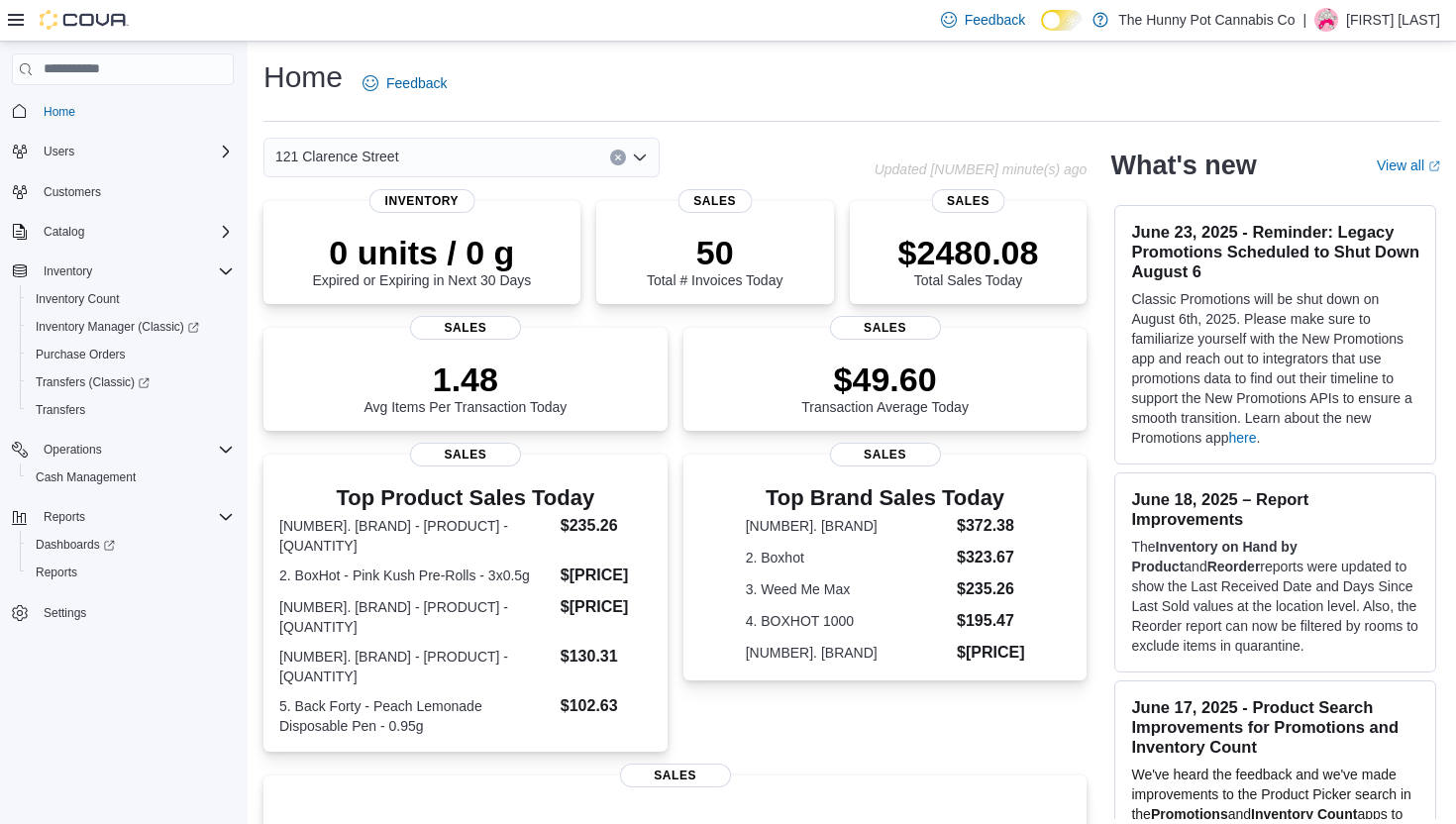 scroll, scrollTop: 0, scrollLeft: 0, axis: both 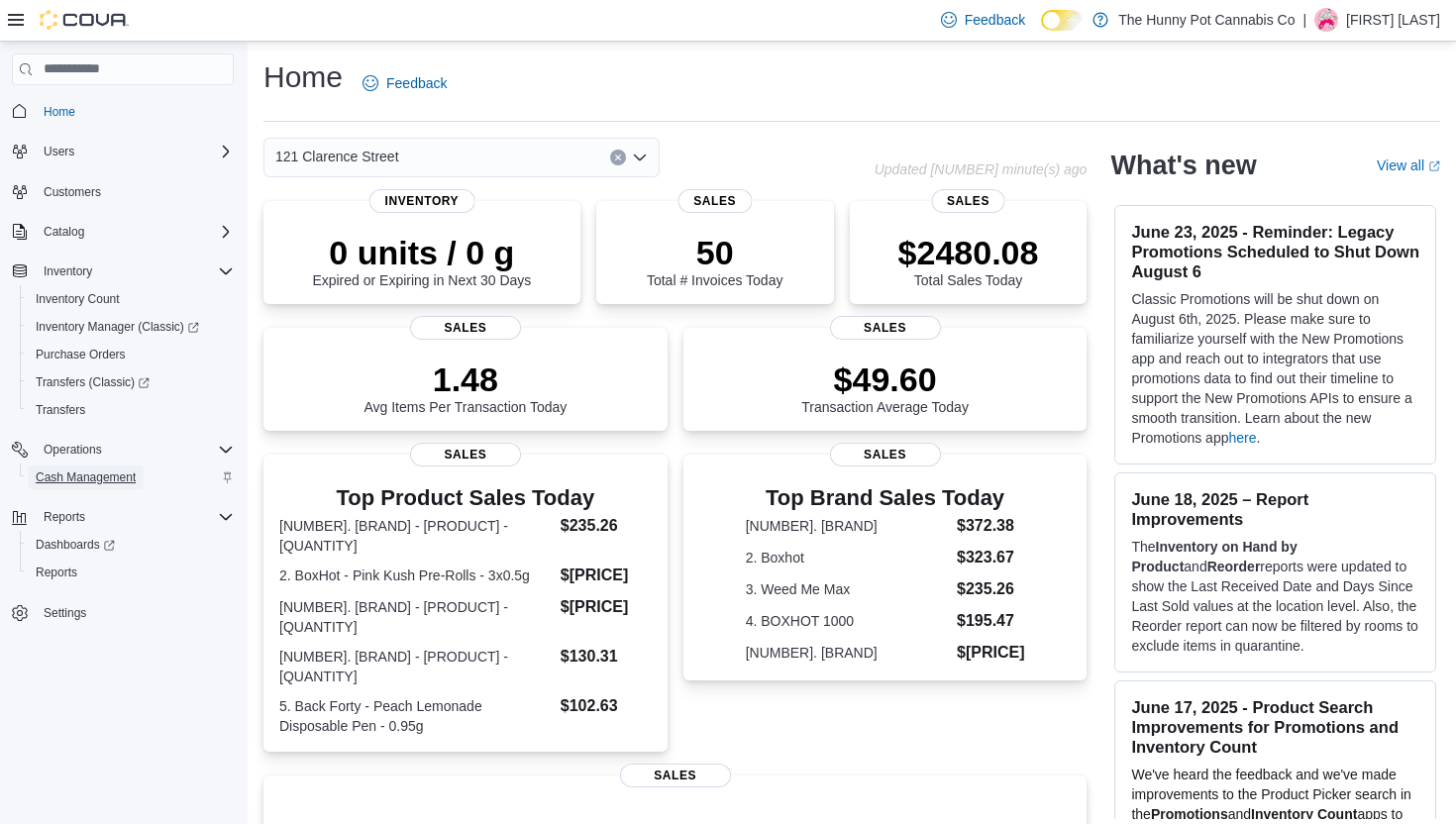 click on "Cash Management" at bounding box center (85, 477) 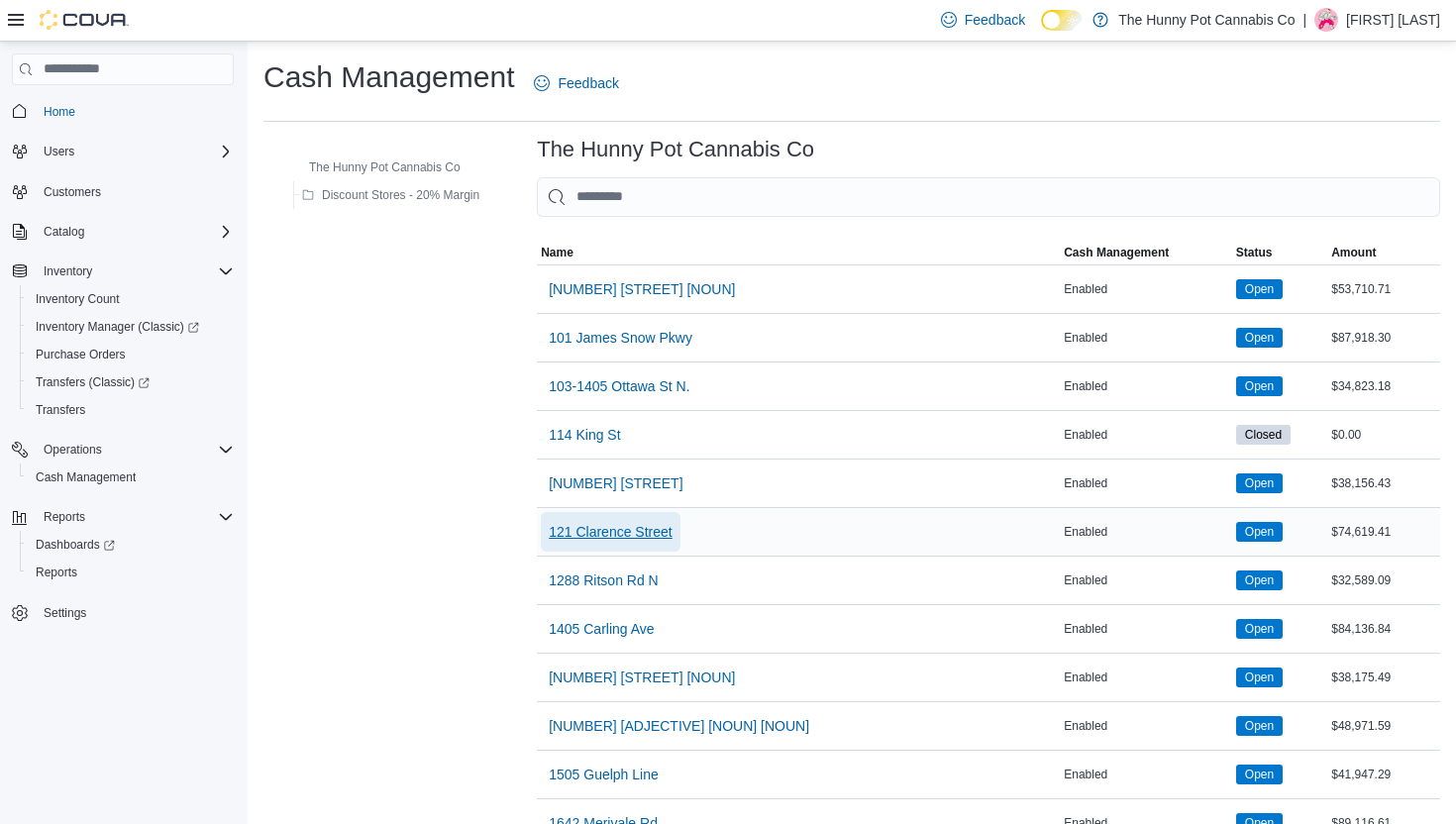 click on "121 Clarence Street" at bounding box center [610, 532] 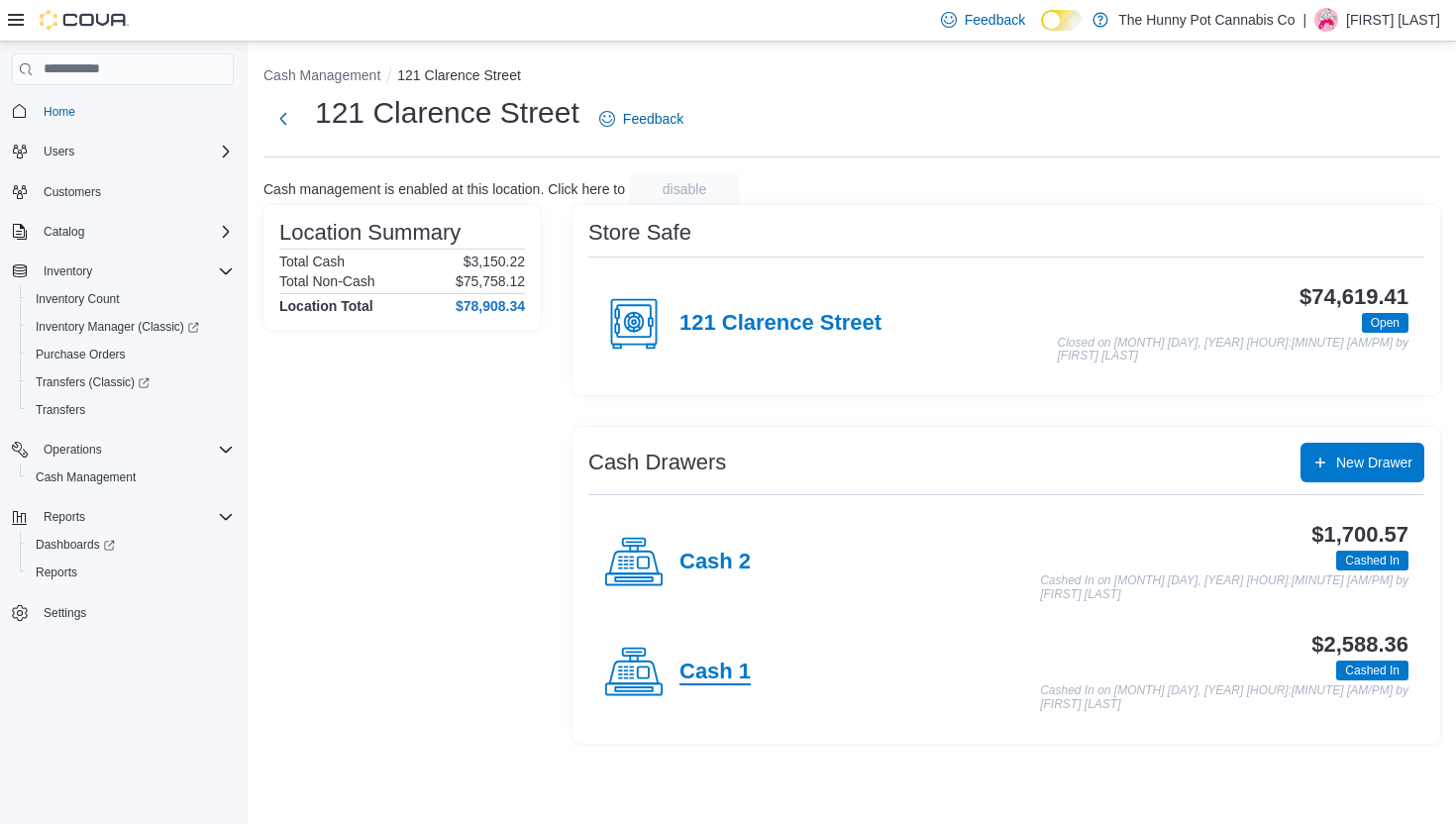 click on "Cash 1" at bounding box center (715, 672) 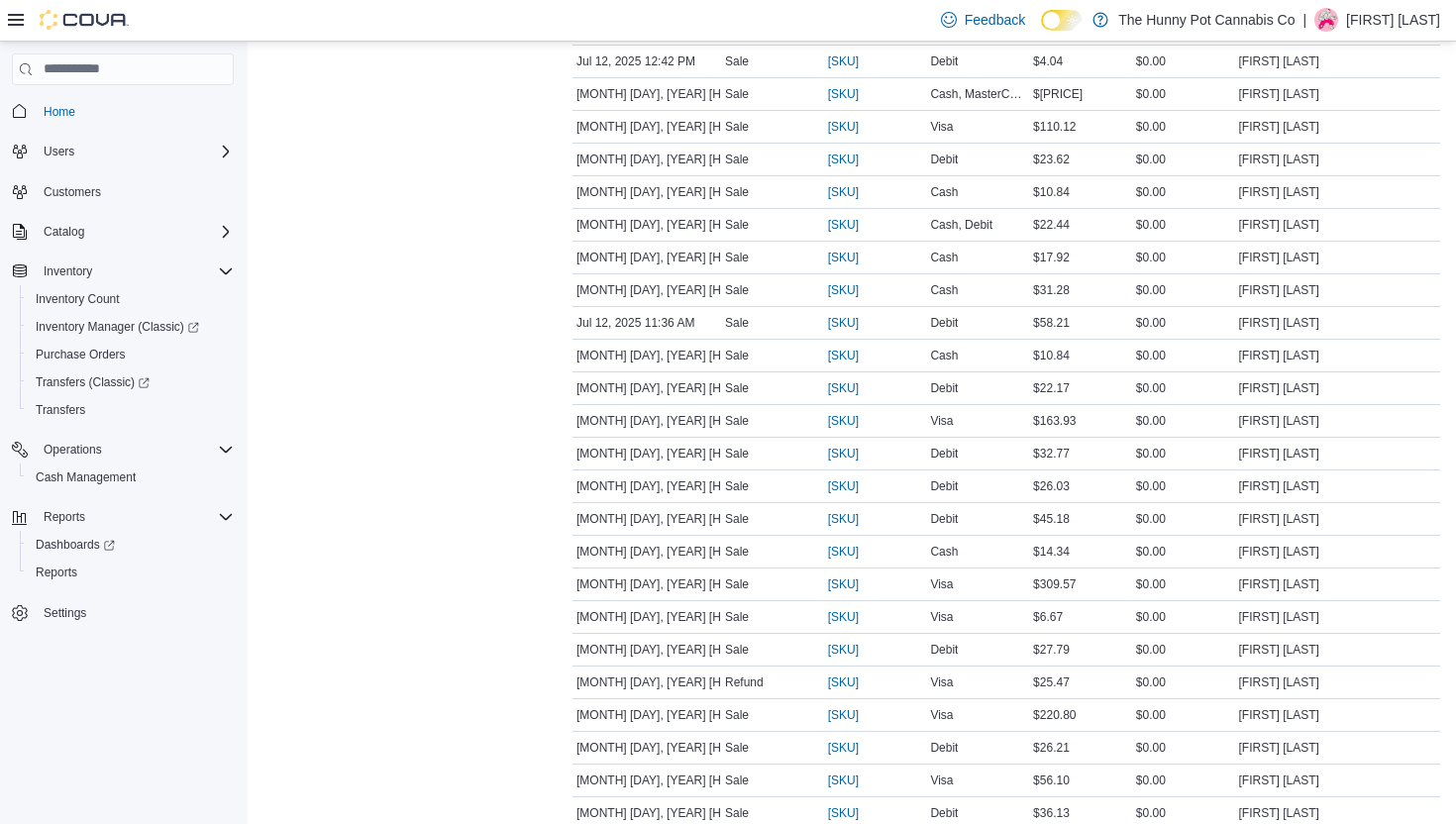scroll, scrollTop: 878, scrollLeft: 0, axis: vertical 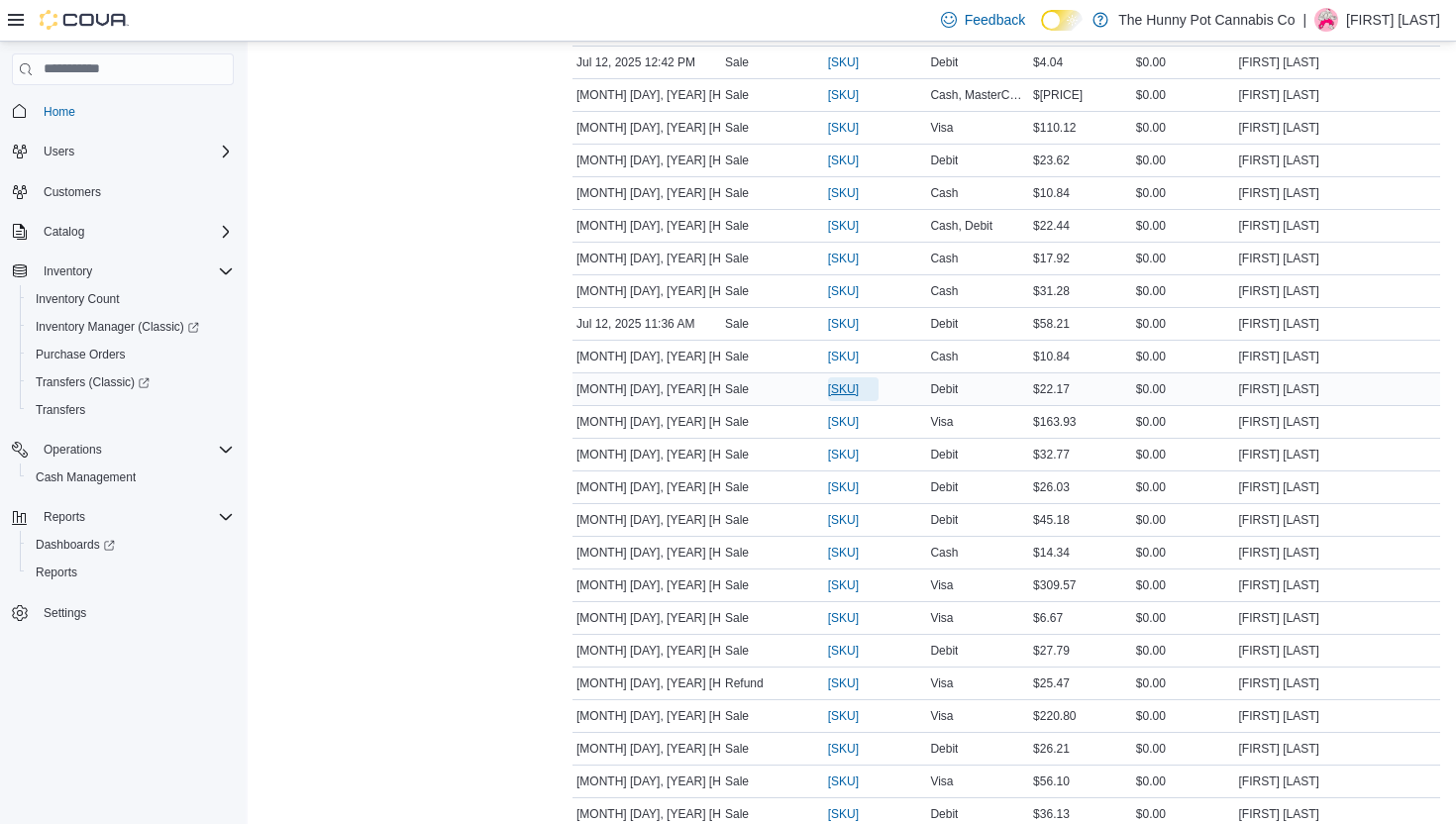 click on "[SKU]" at bounding box center (843, 389) 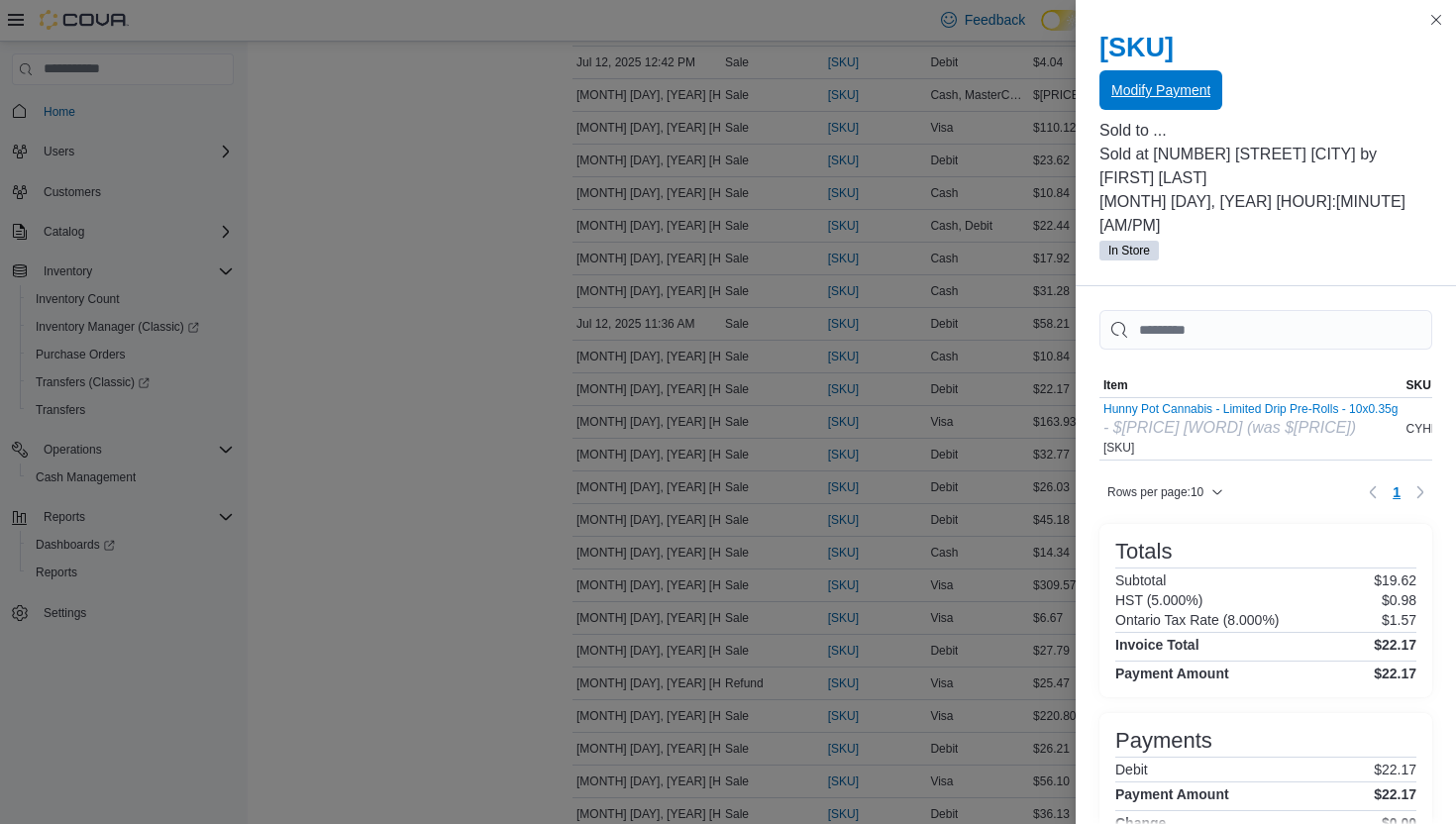 click on "Modify Payment" at bounding box center (1161, 90) 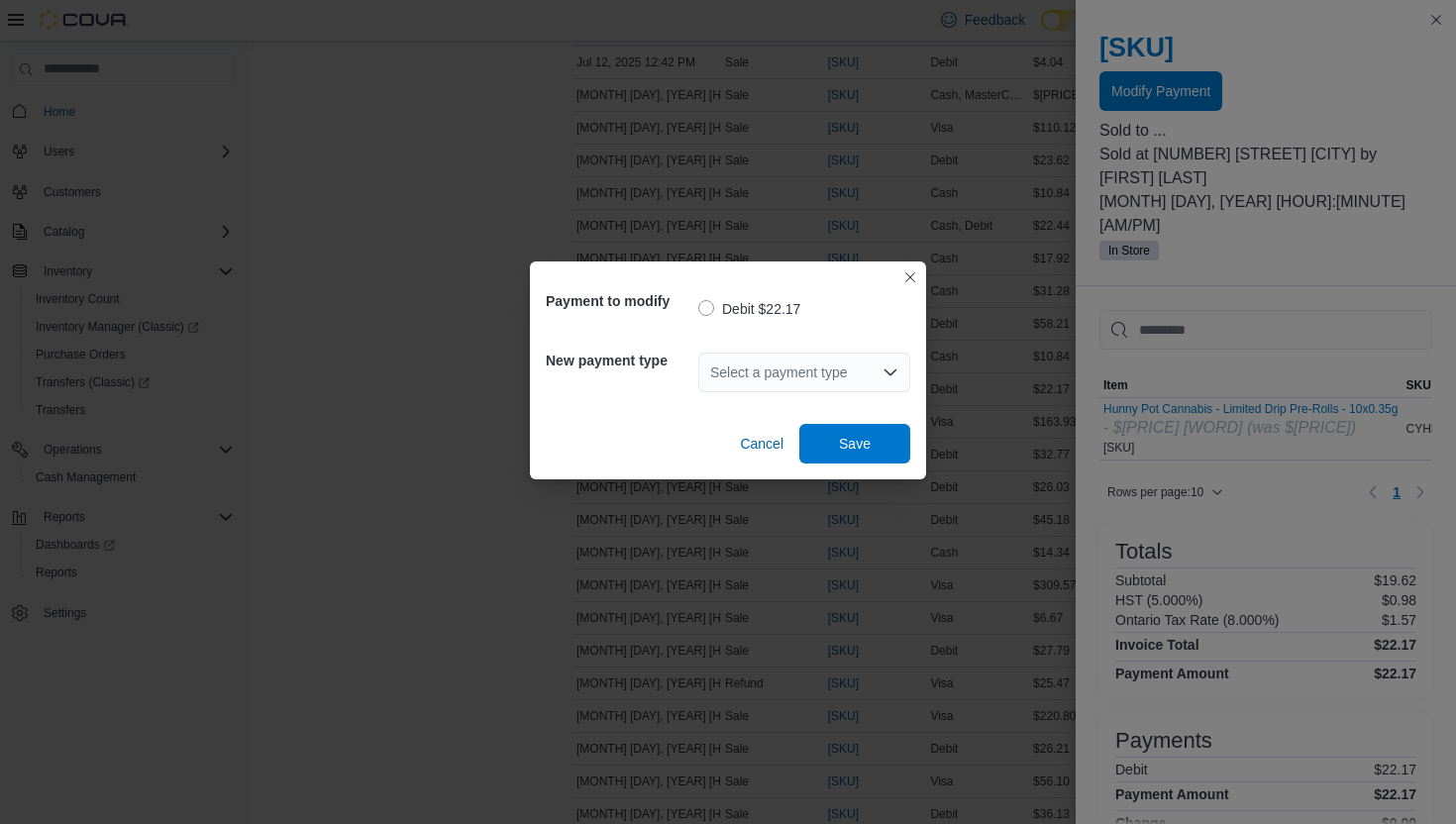 click on "Select a payment type" at bounding box center [804, 372] 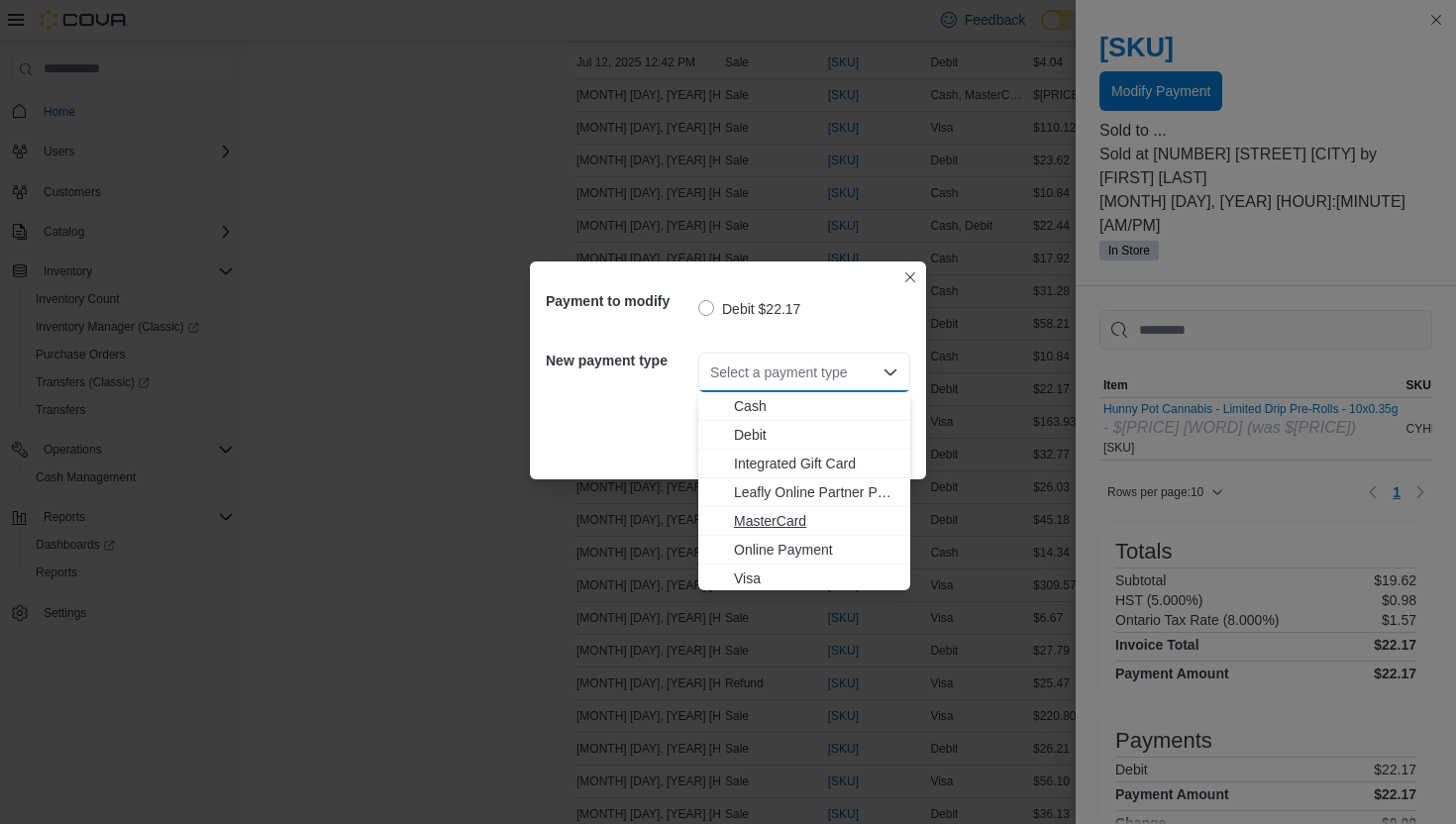 click on "MasterCard" at bounding box center (804, 521) 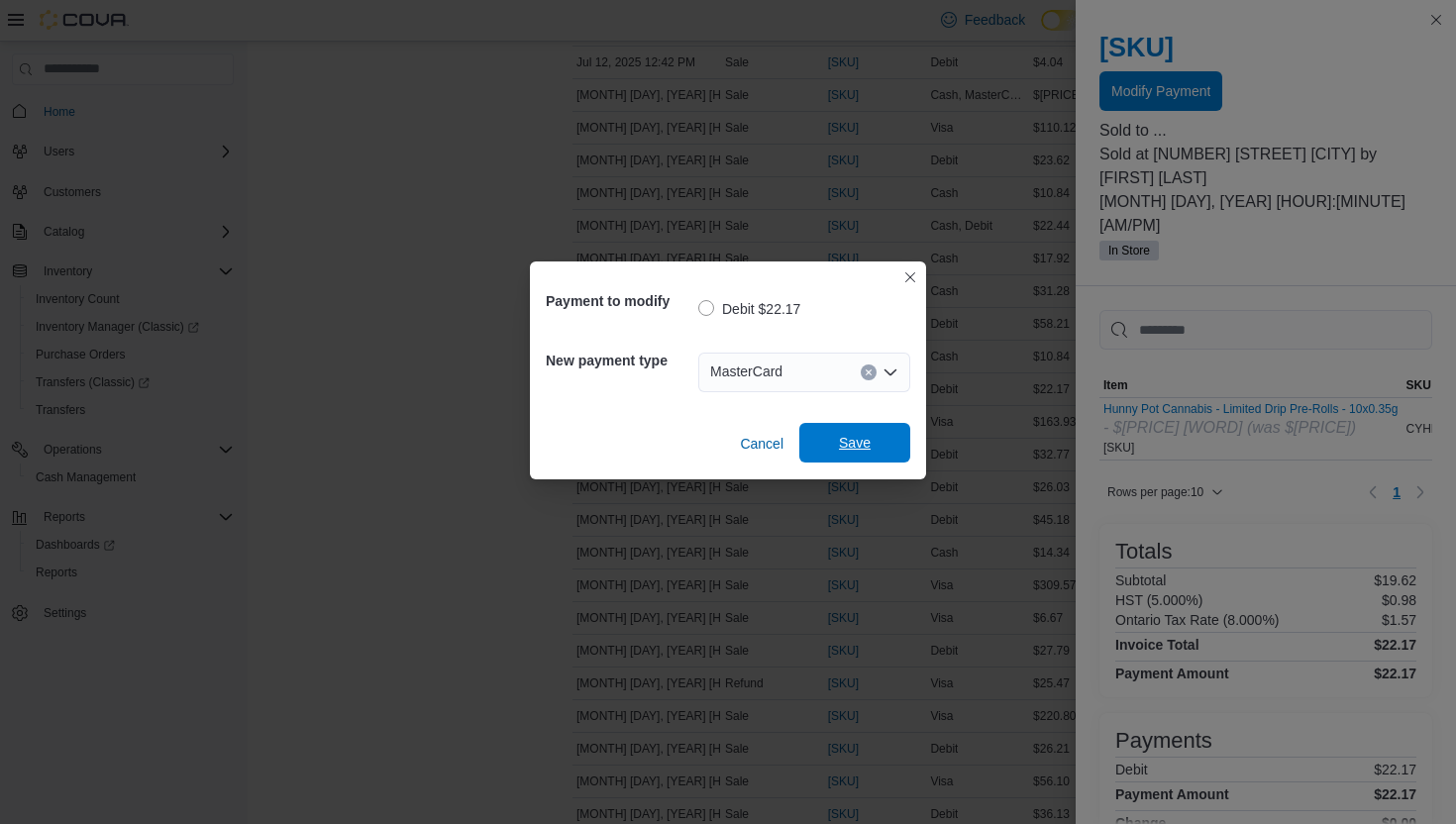 click on "Save" at bounding box center (855, 443) 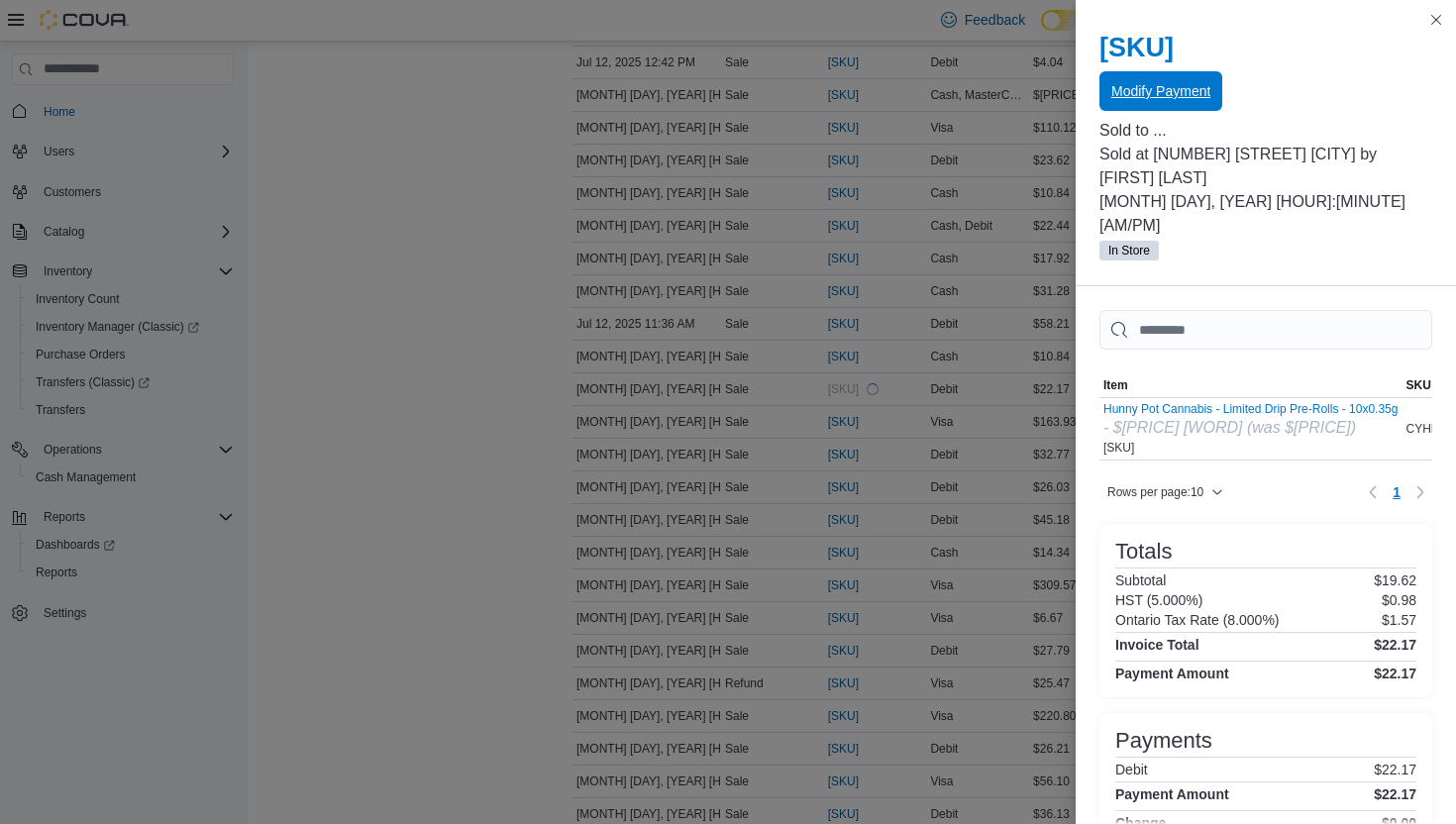 scroll, scrollTop: 0, scrollLeft: 0, axis: both 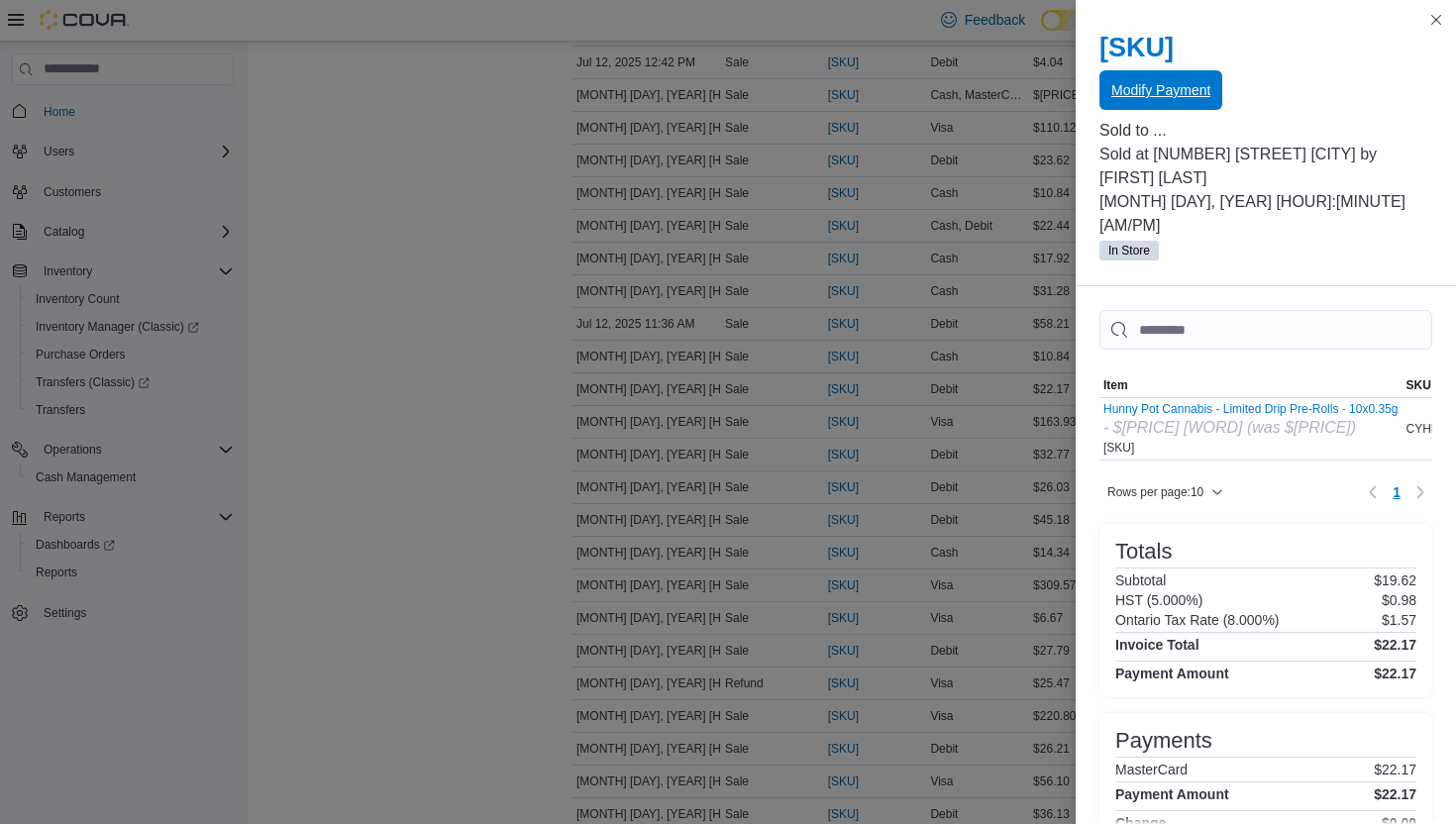 click on "Modify Payment" at bounding box center (1161, 90) 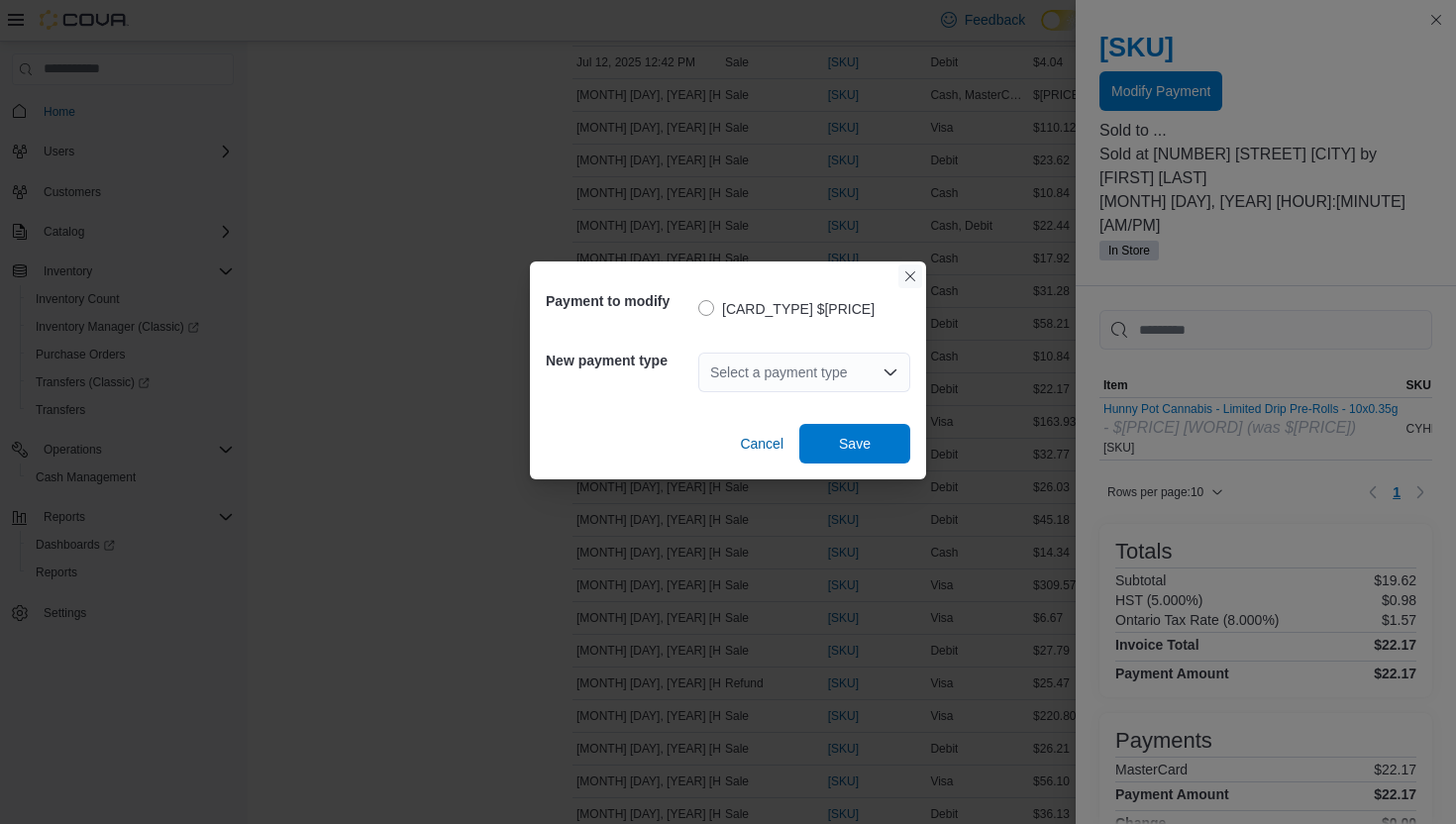 click at bounding box center [910, 276] 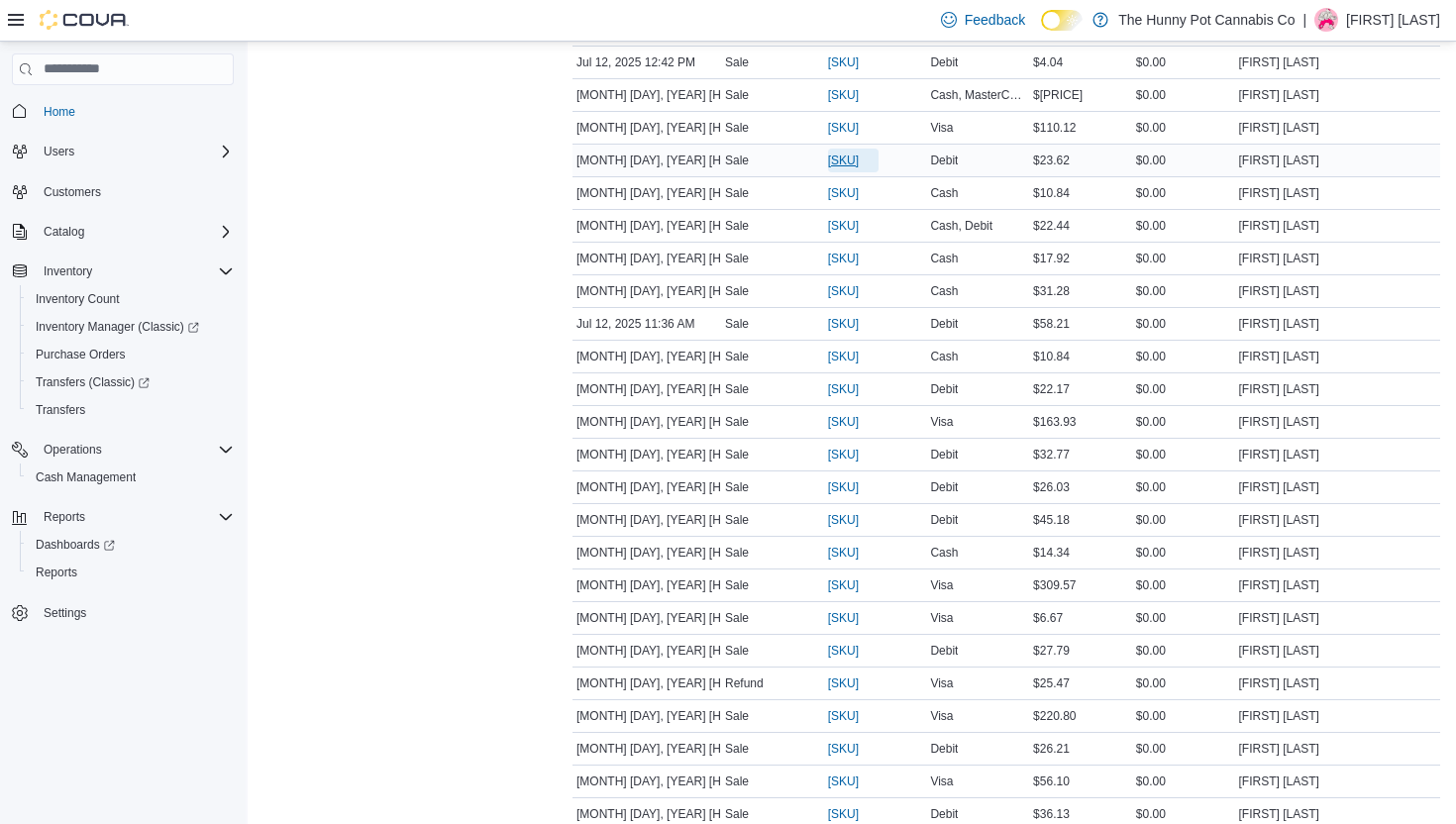 click on "[SKU]" at bounding box center [843, 160] 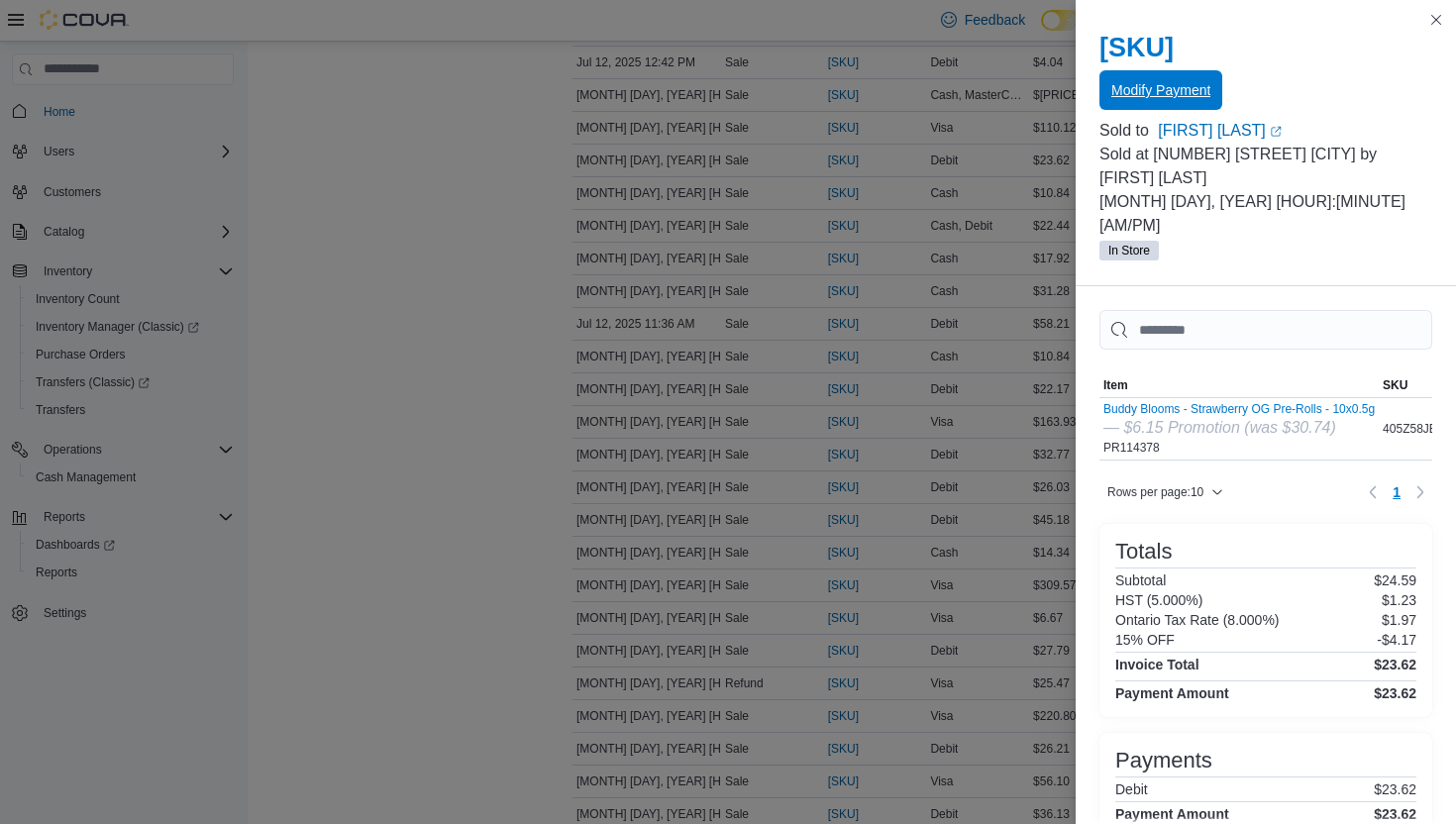 click on "Modify Payment" at bounding box center (1161, 90) 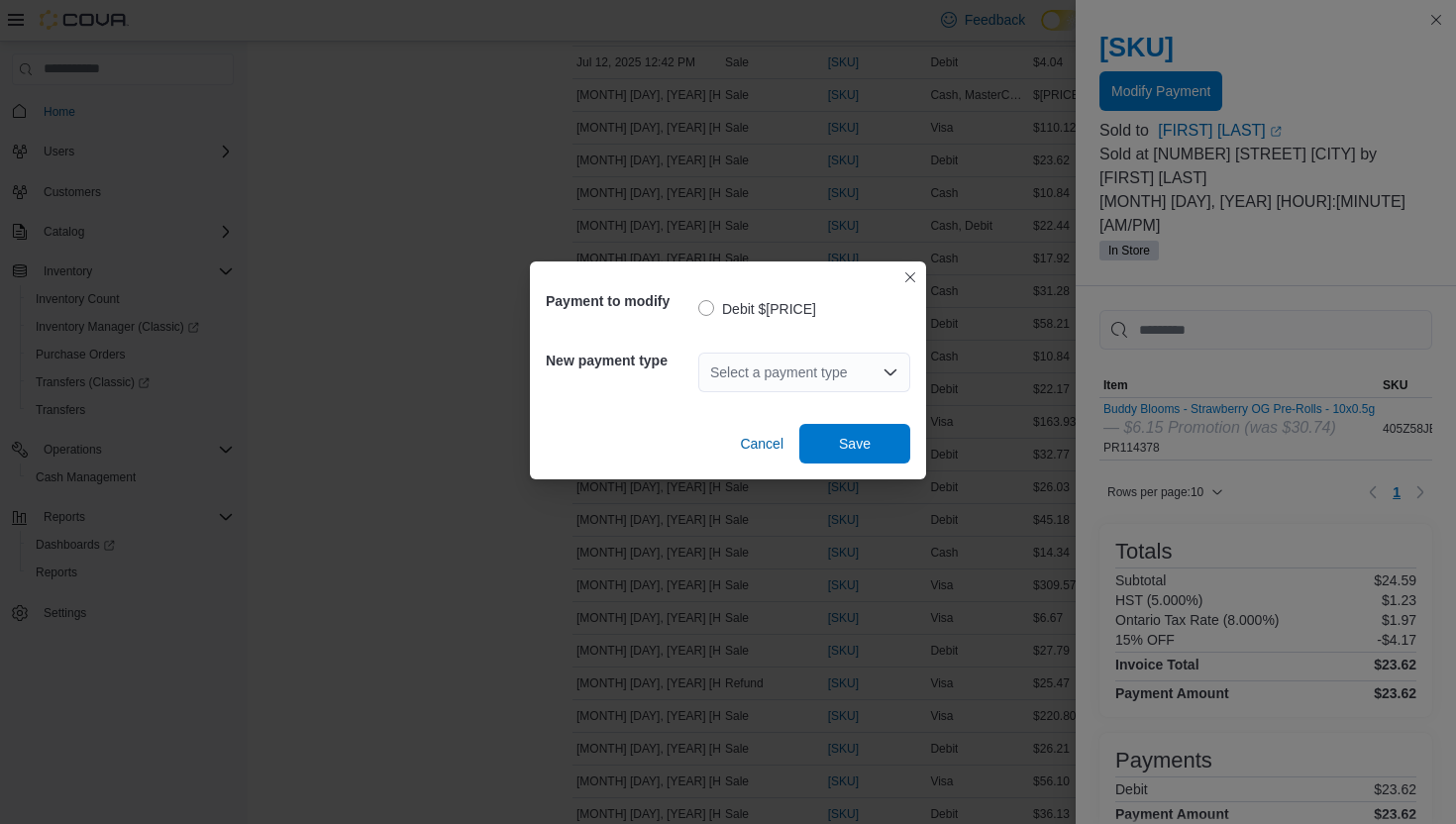 click on "Select a payment type" at bounding box center [804, 372] 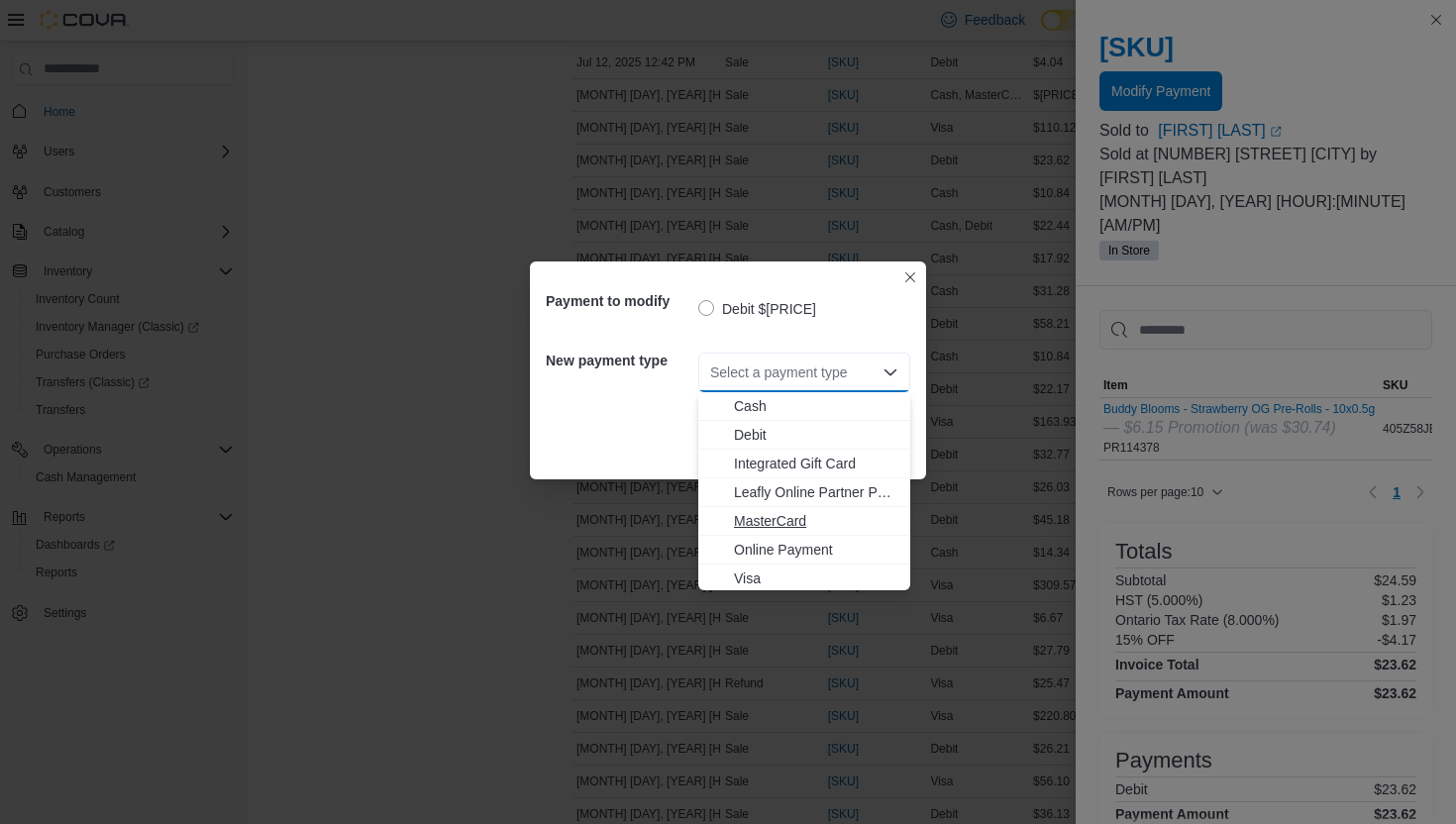 click on "MasterCard" at bounding box center (816, 521) 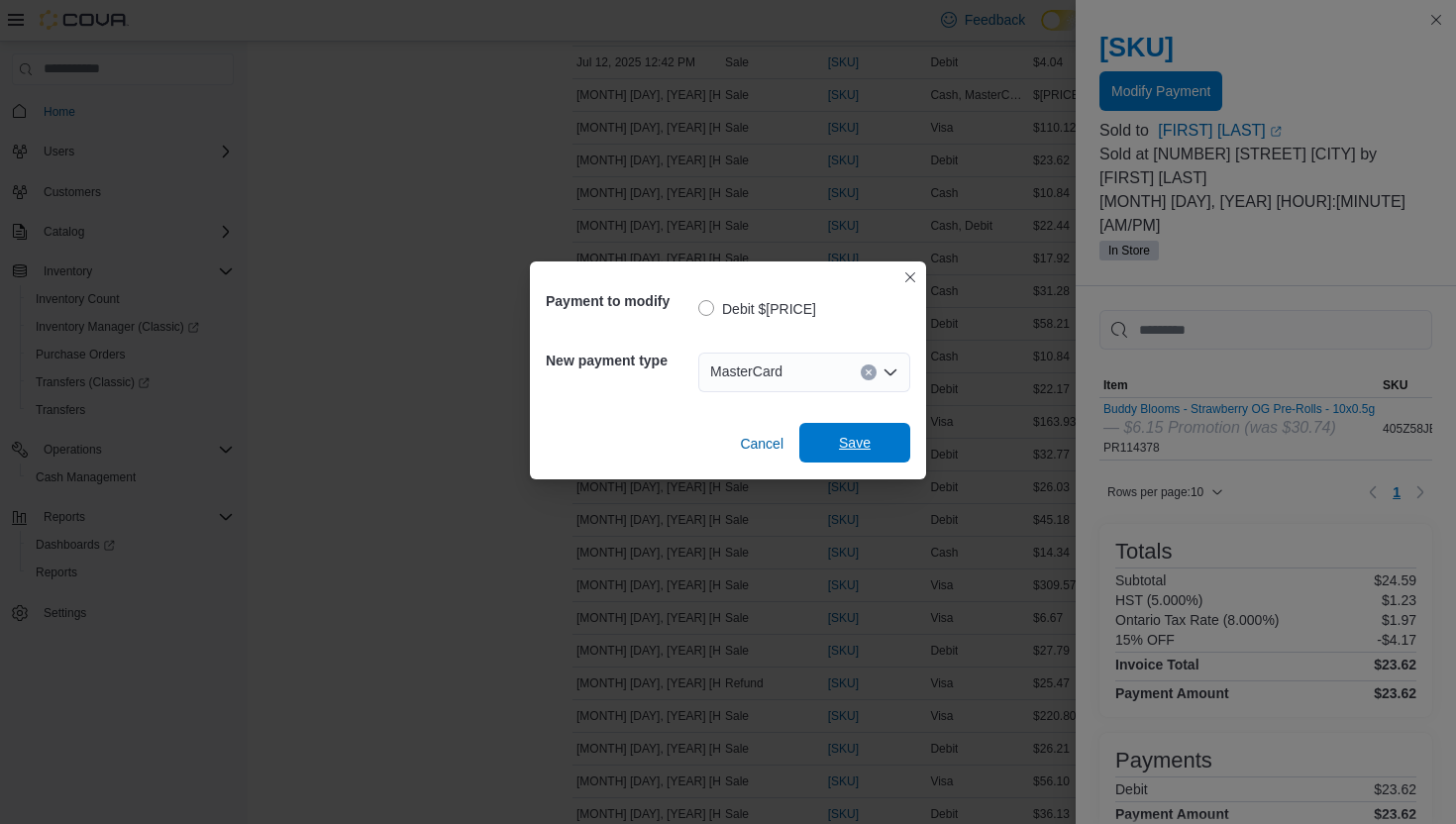 click on "Save" at bounding box center [855, 443] 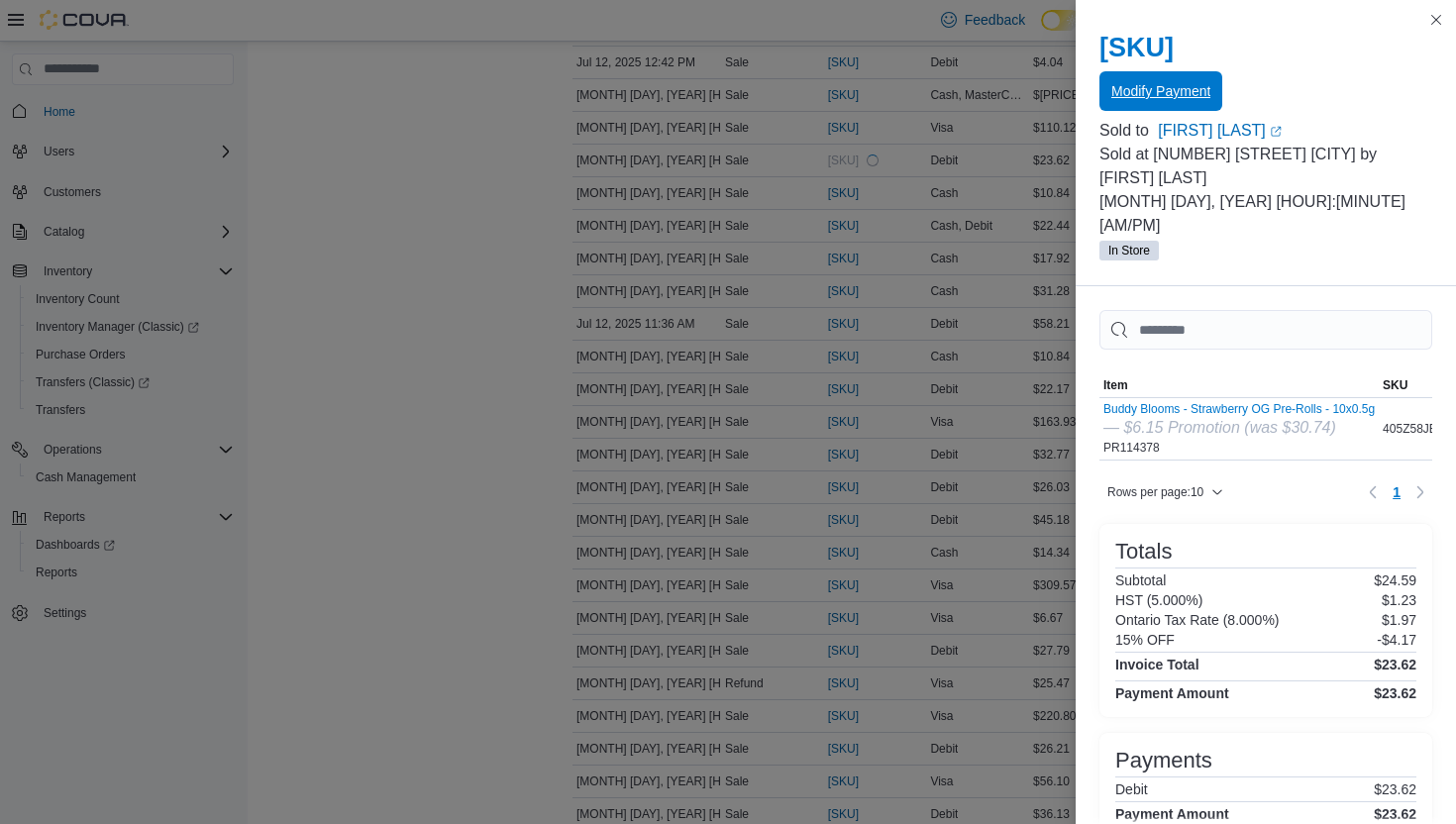 scroll, scrollTop: 0, scrollLeft: 0, axis: both 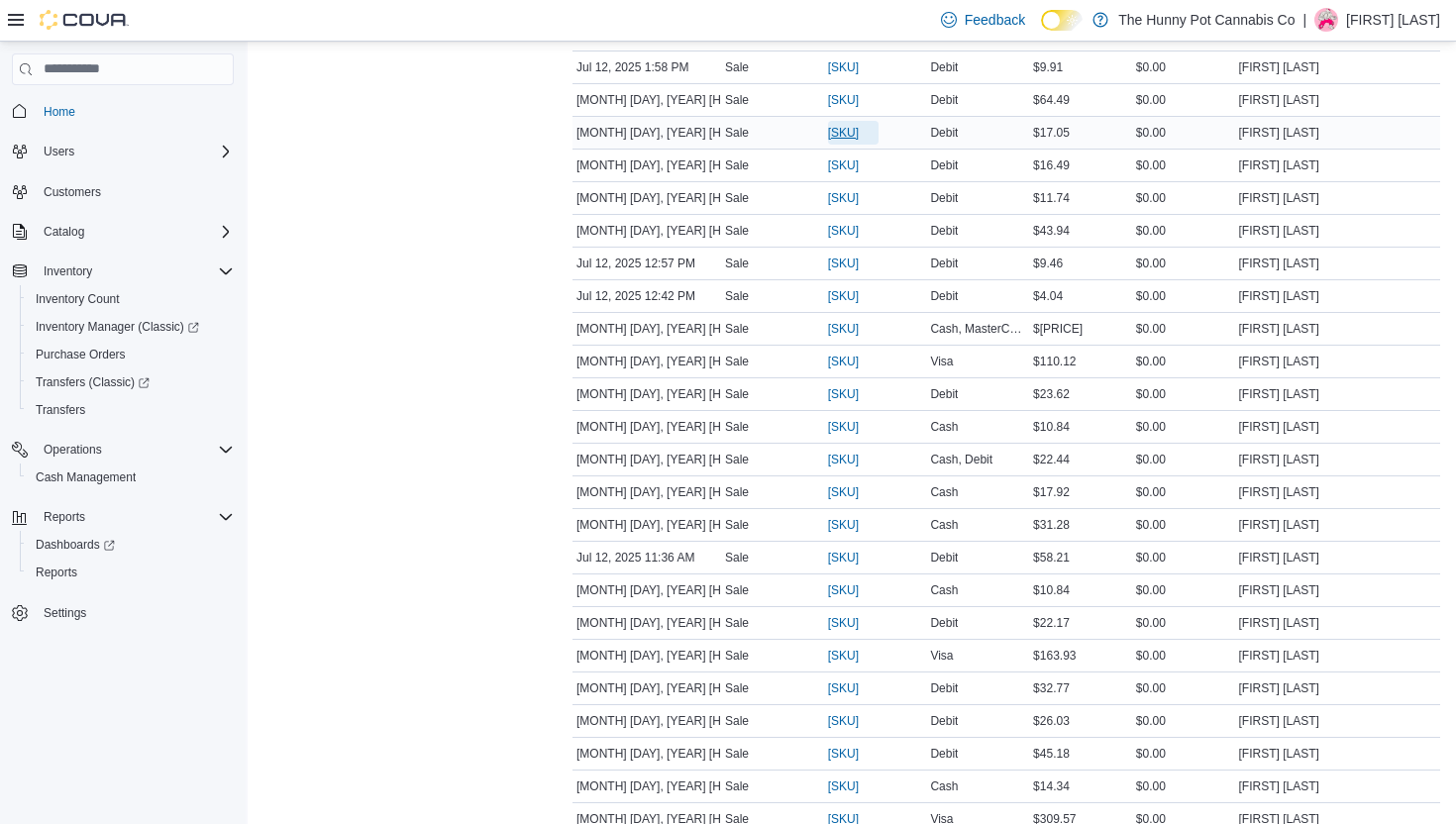 click on "[SKU]" at bounding box center (843, 133) 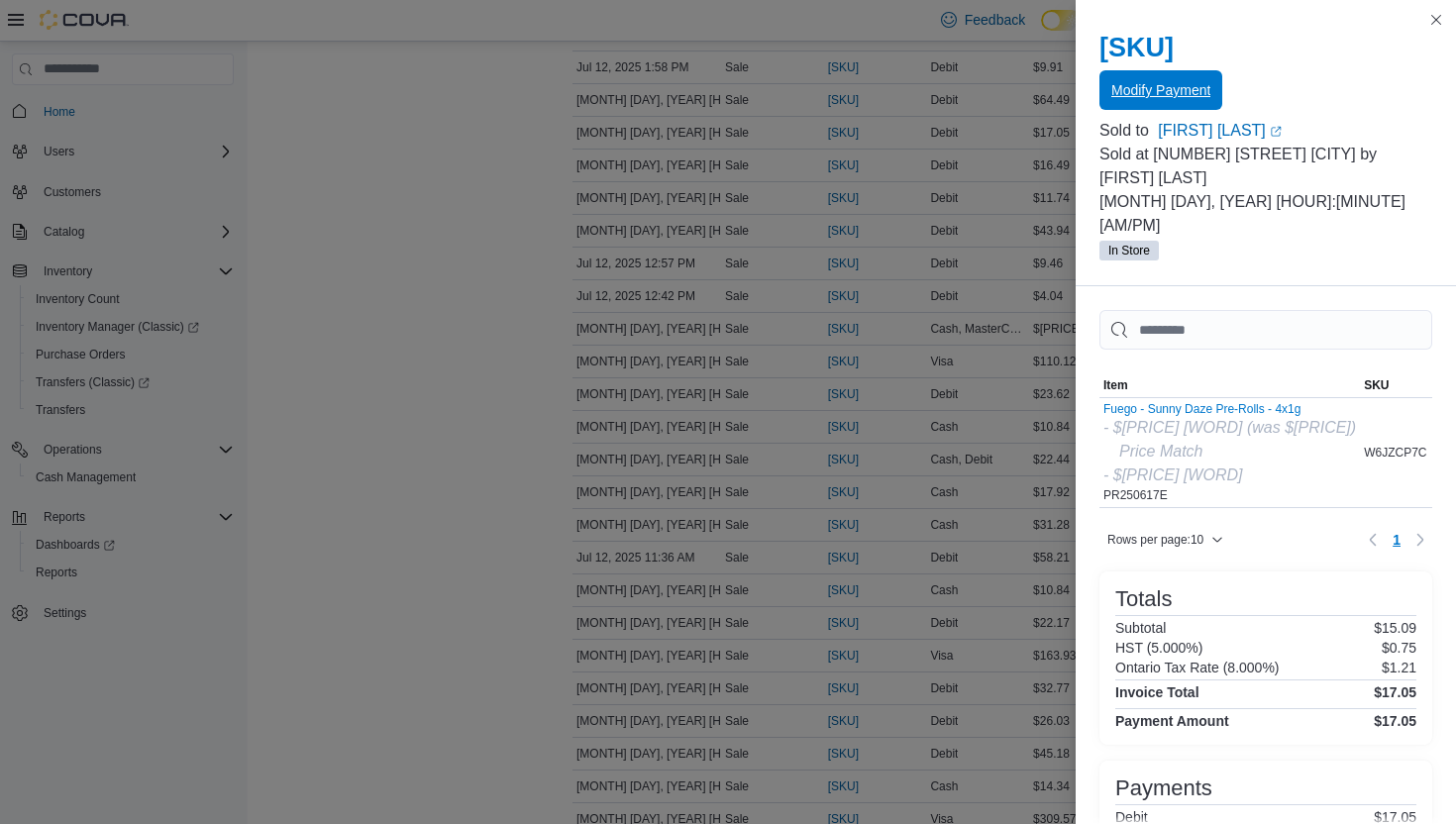 click on "Modify Payment" at bounding box center (1161, 90) 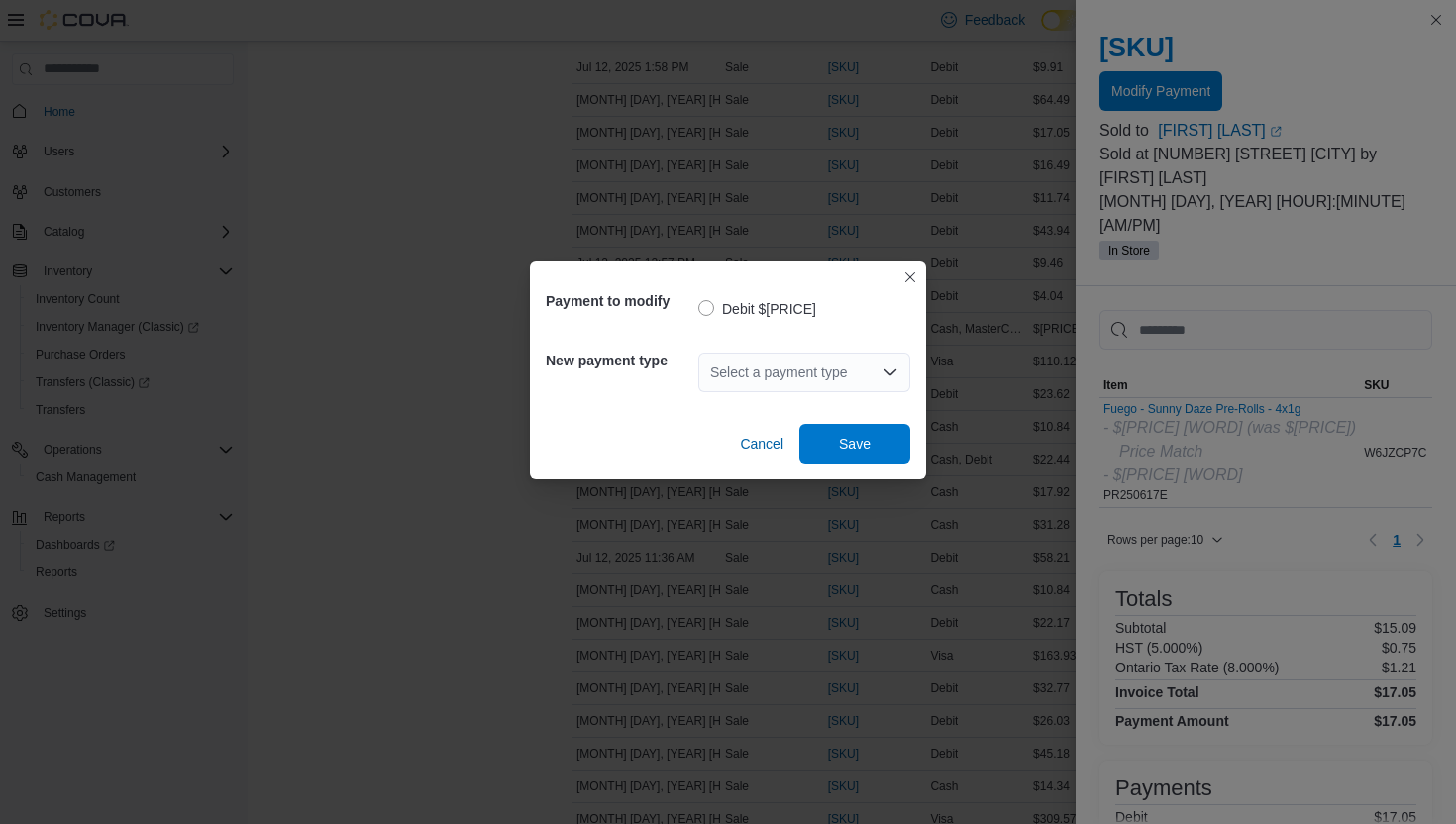 click on "Select a payment type" at bounding box center [804, 372] 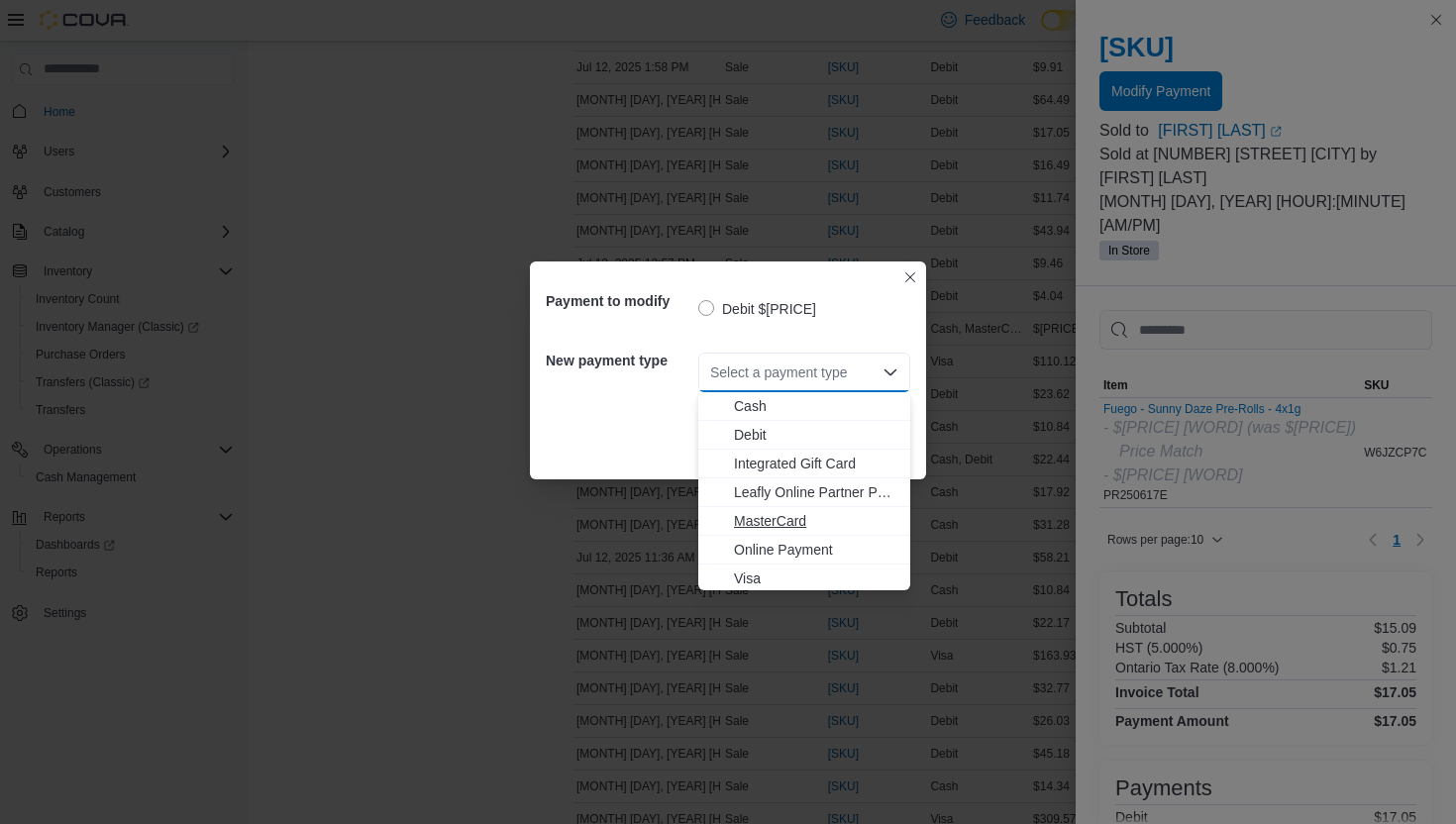click on "MasterCard" at bounding box center (816, 521) 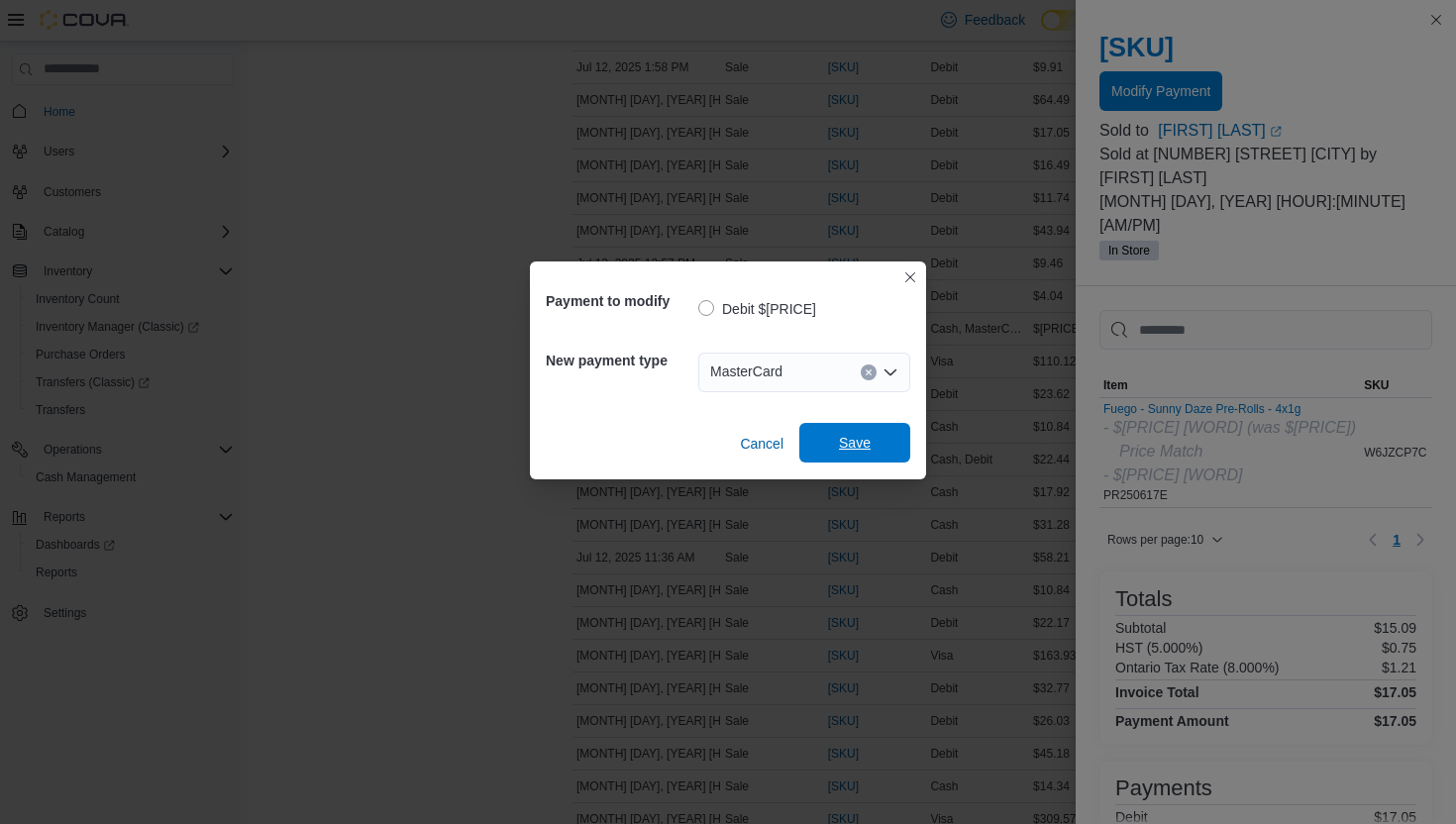 click on "Save" at bounding box center (855, 443) 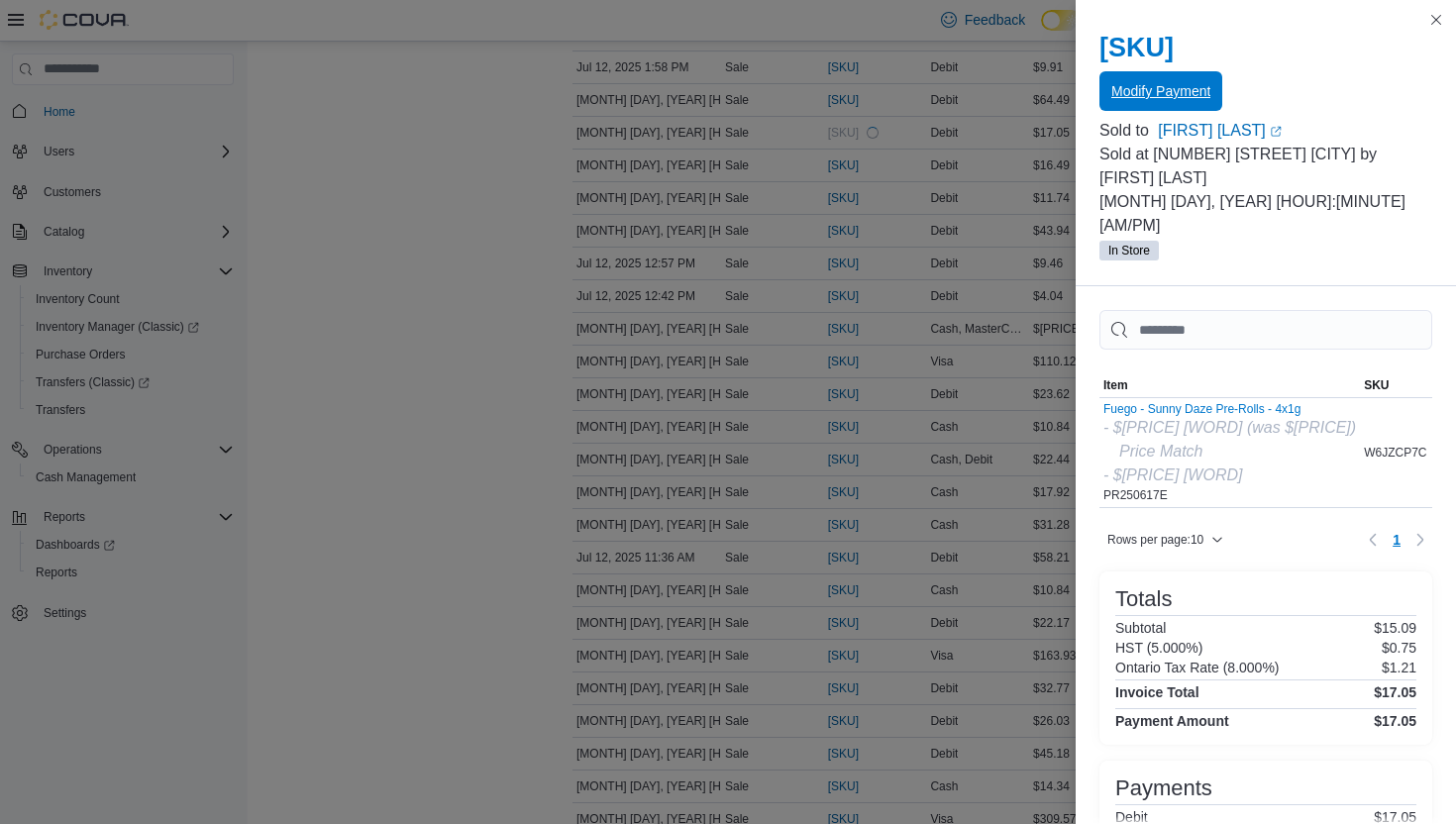 scroll, scrollTop: 0, scrollLeft: 0, axis: both 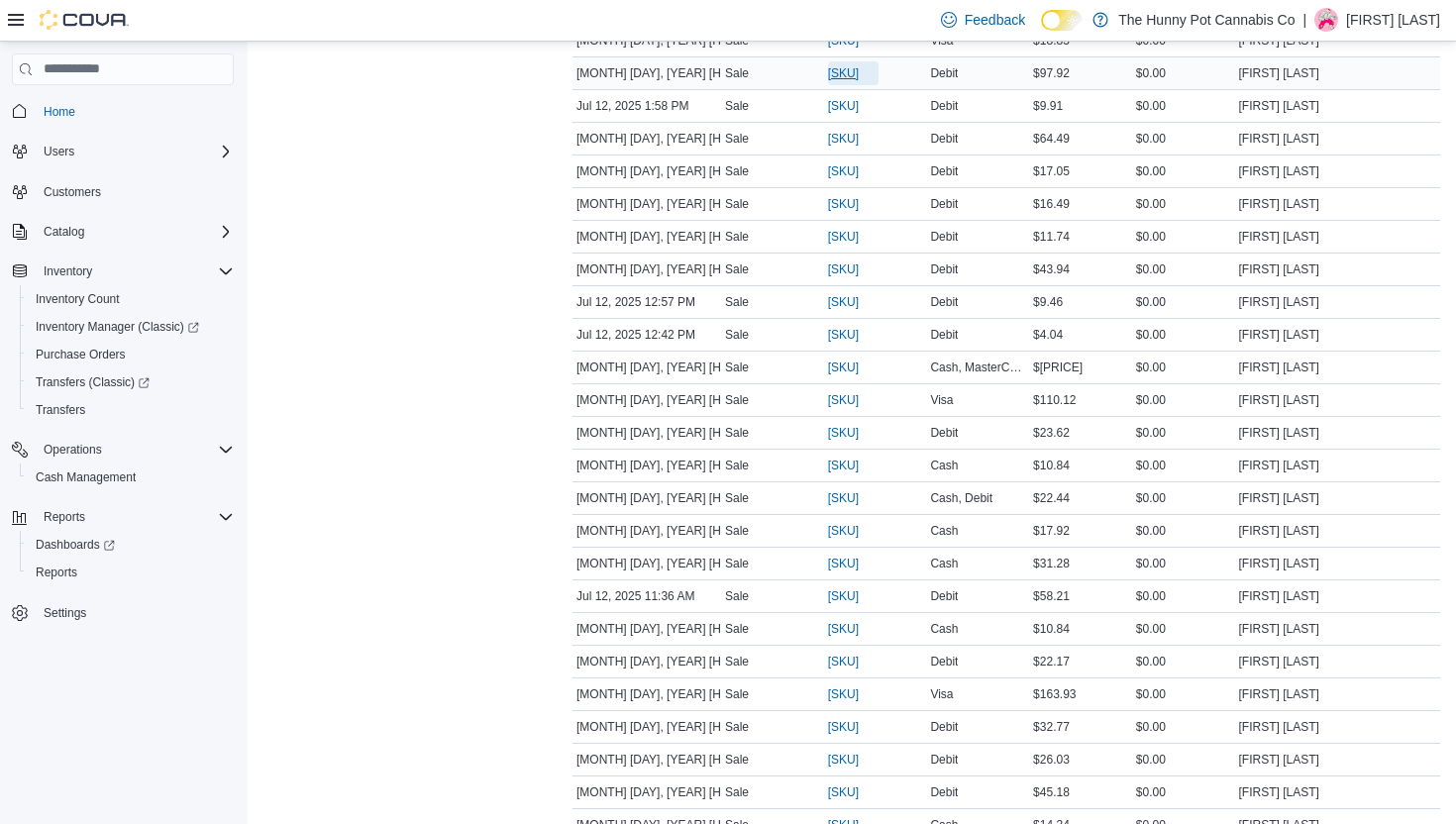 click on "[SKU]" at bounding box center [843, 73] 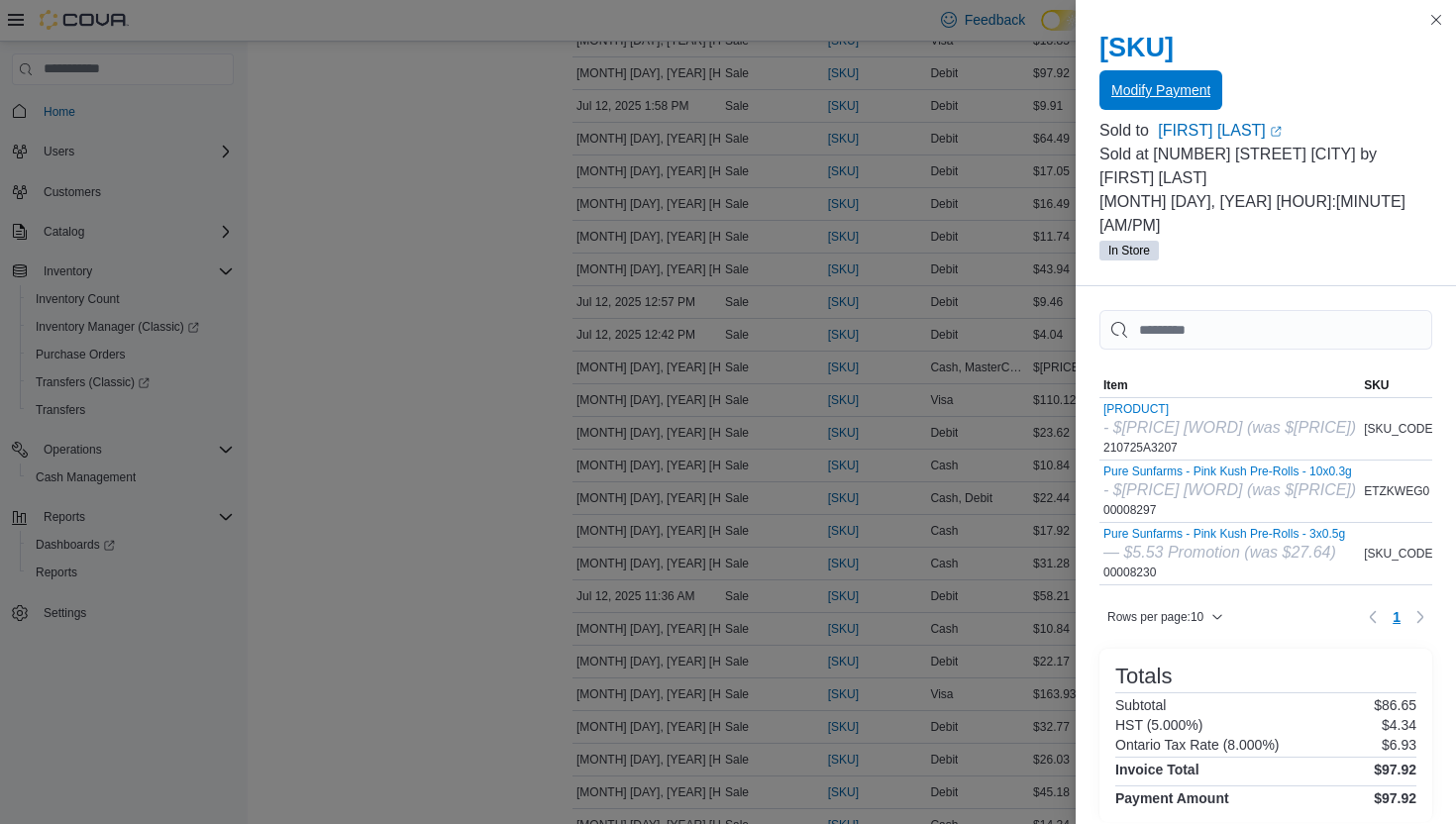 click on "Modify Payment" at bounding box center (1161, 90) 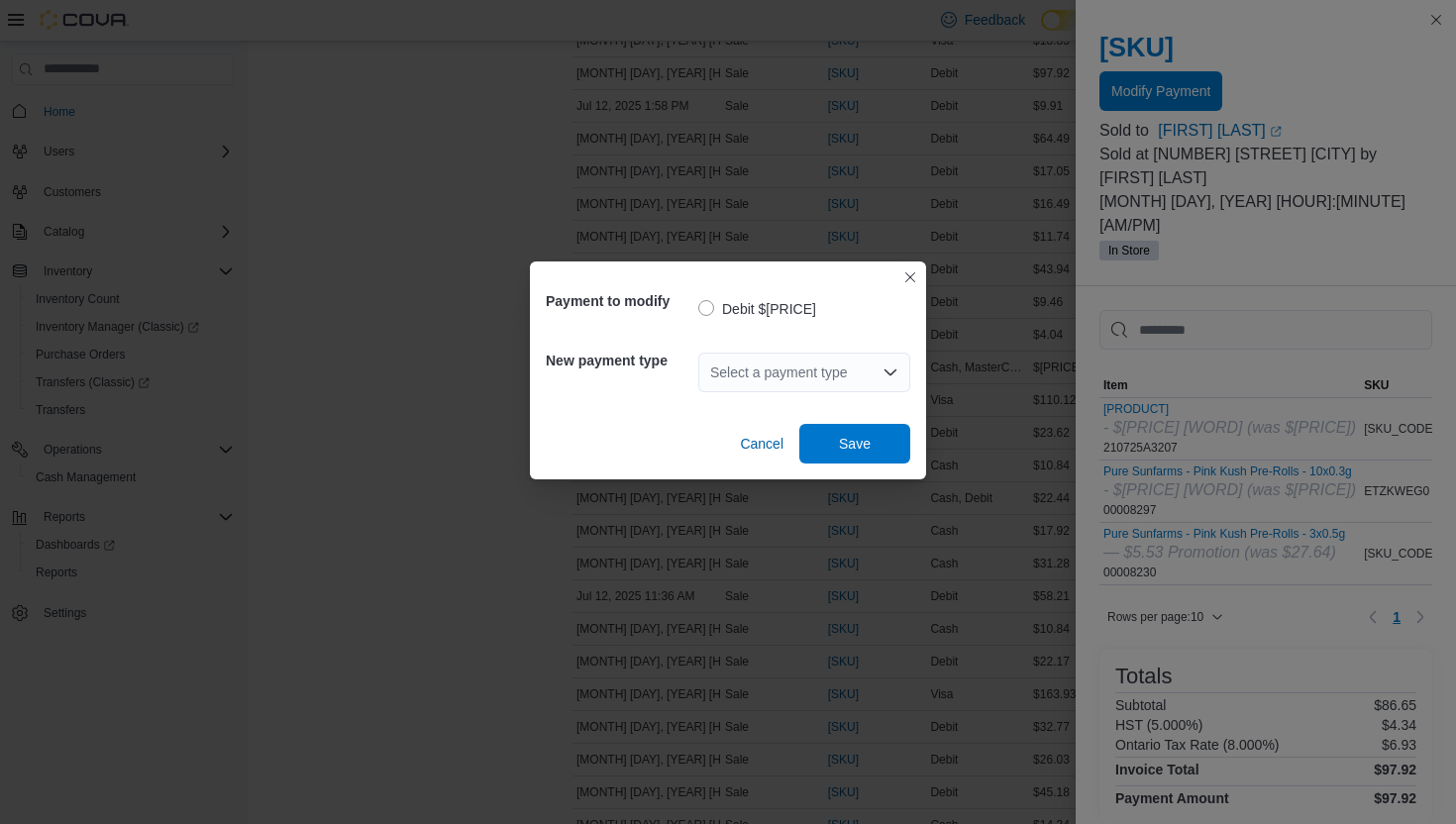 click on "Select a payment type" at bounding box center [804, 372] 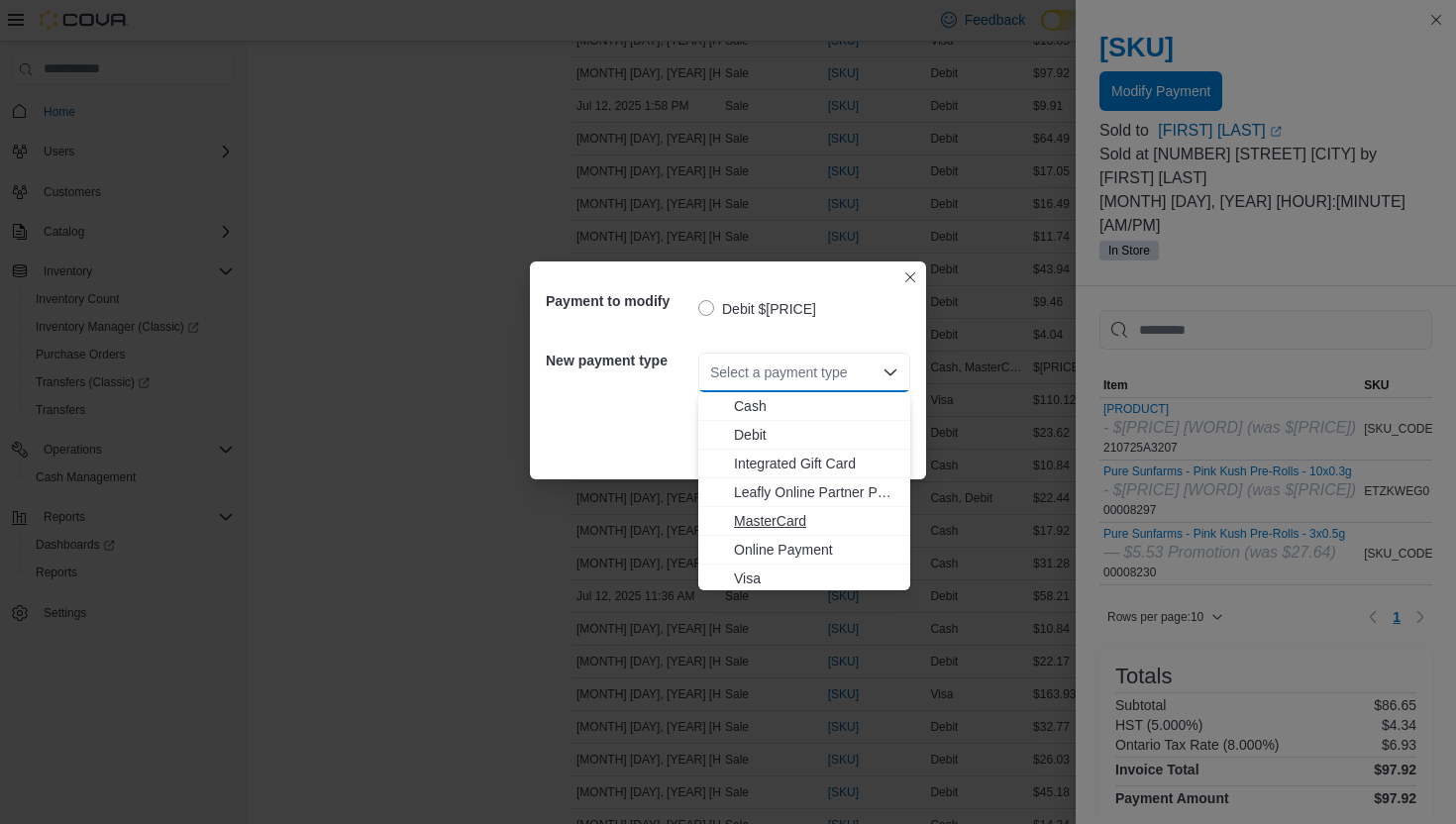 click on "MasterCard" at bounding box center [816, 521] 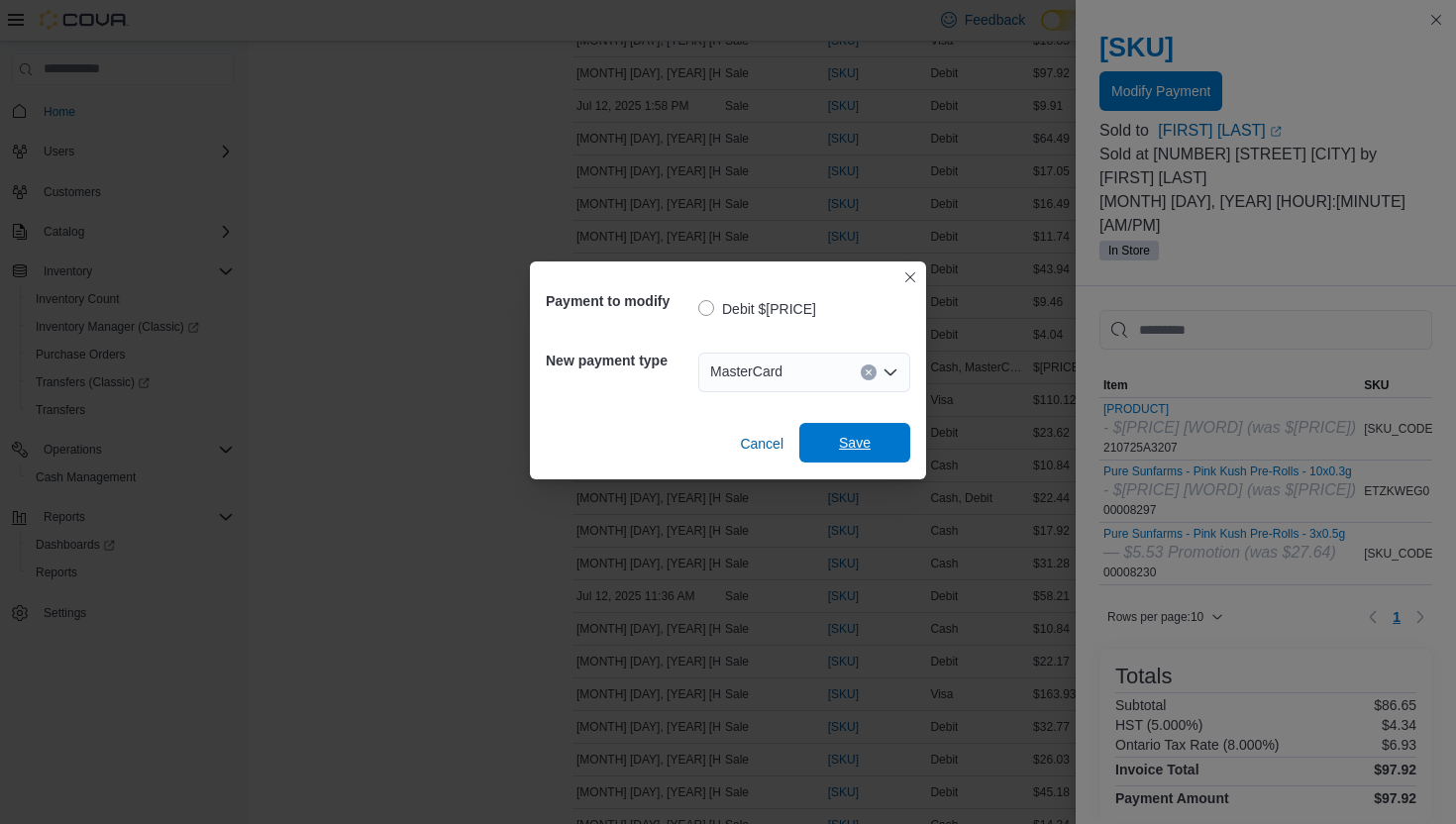 click on "Save" at bounding box center (855, 443) 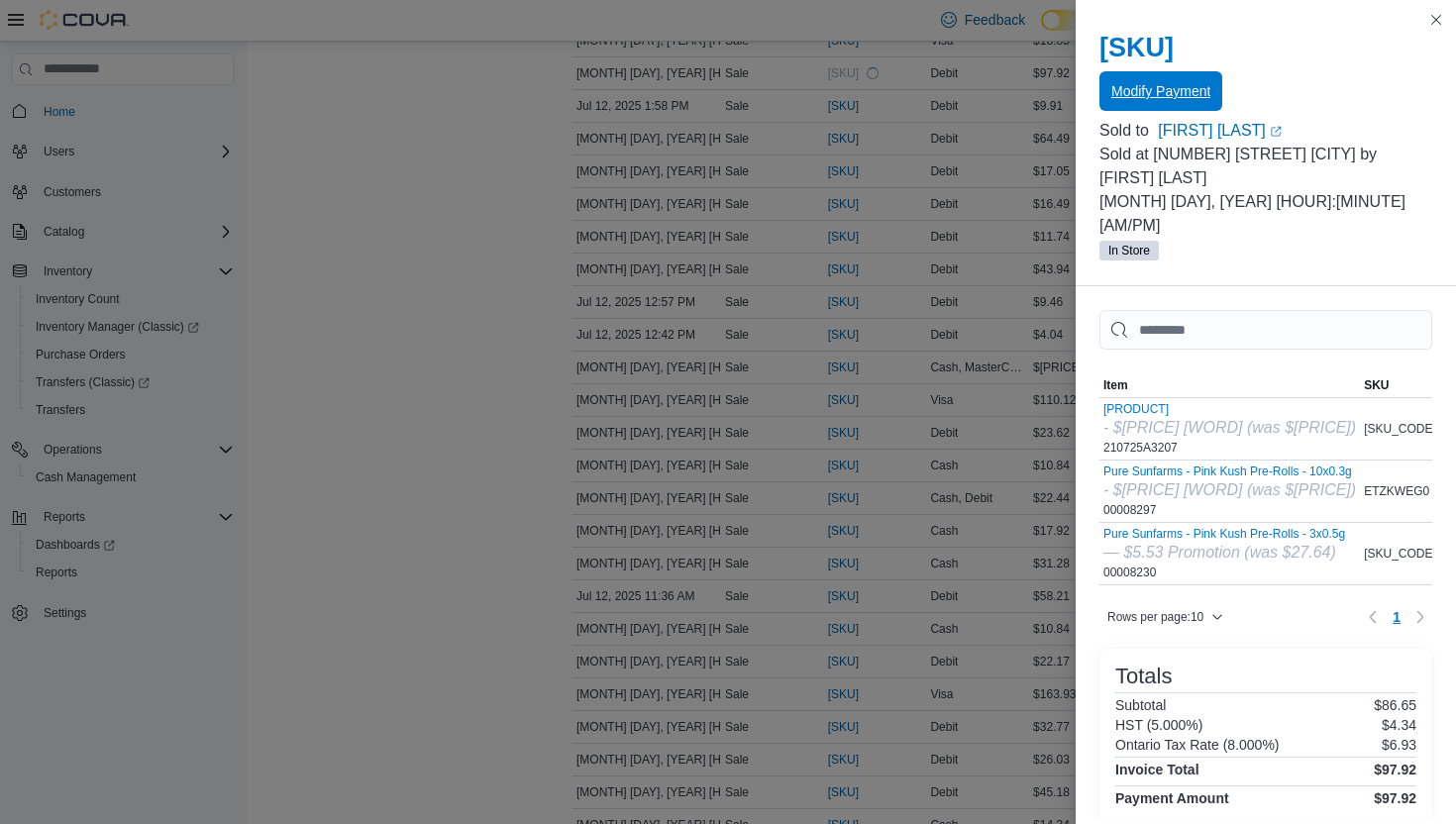 scroll, scrollTop: 0, scrollLeft: 0, axis: both 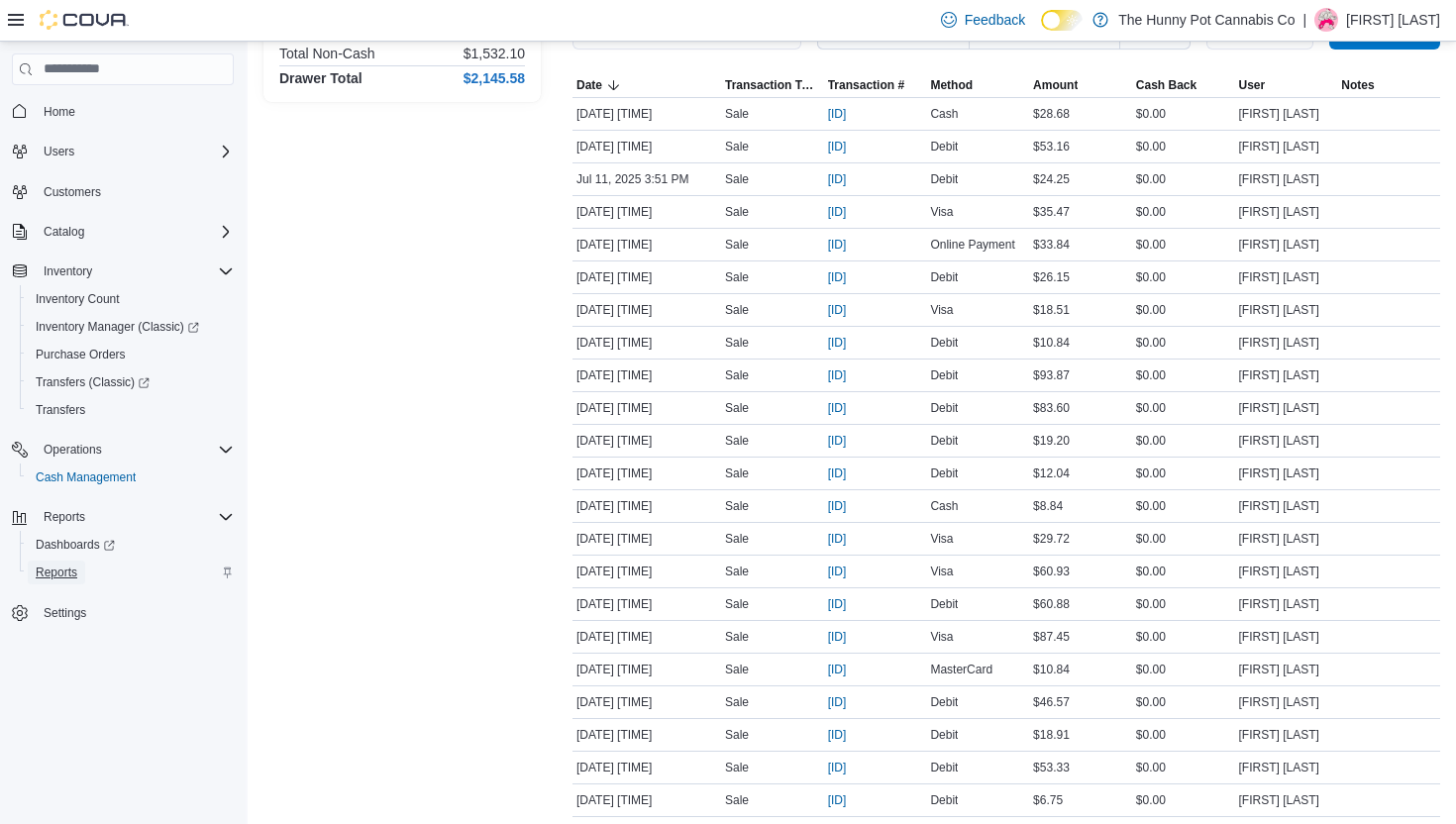 click on "Reports" at bounding box center [56, 572] 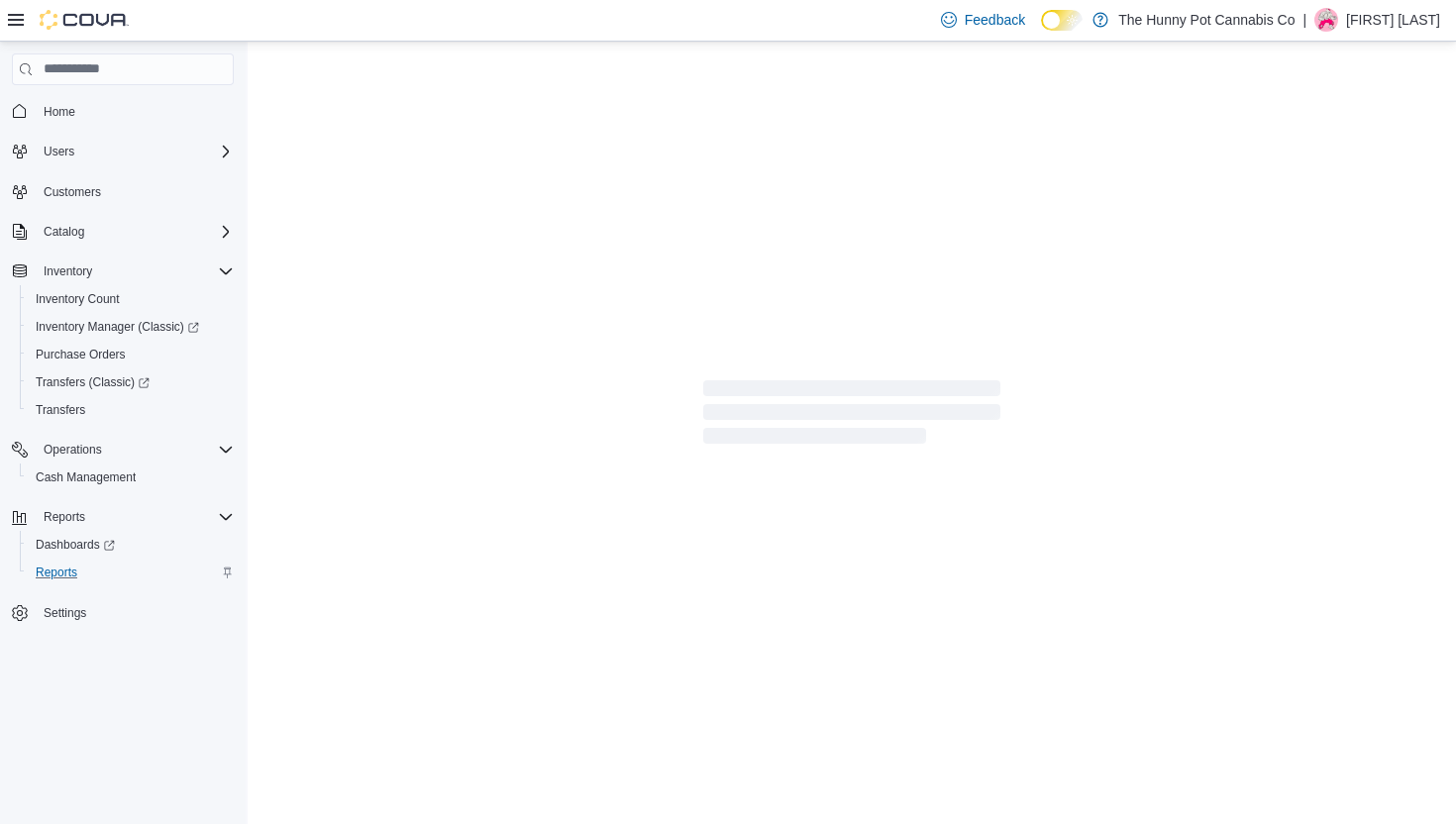 scroll, scrollTop: 0, scrollLeft: 0, axis: both 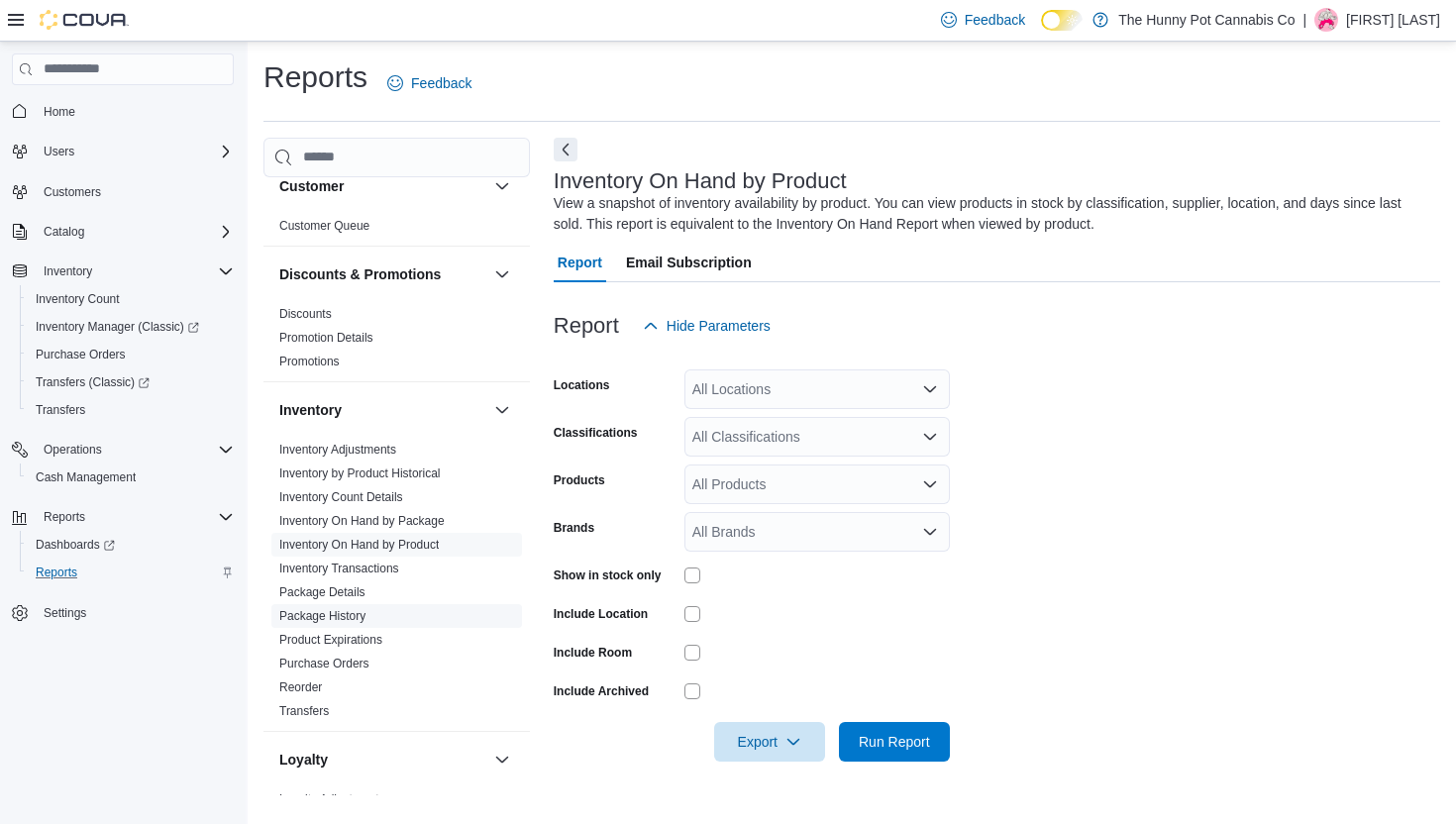 click on "Package History" at bounding box center (322, 616) 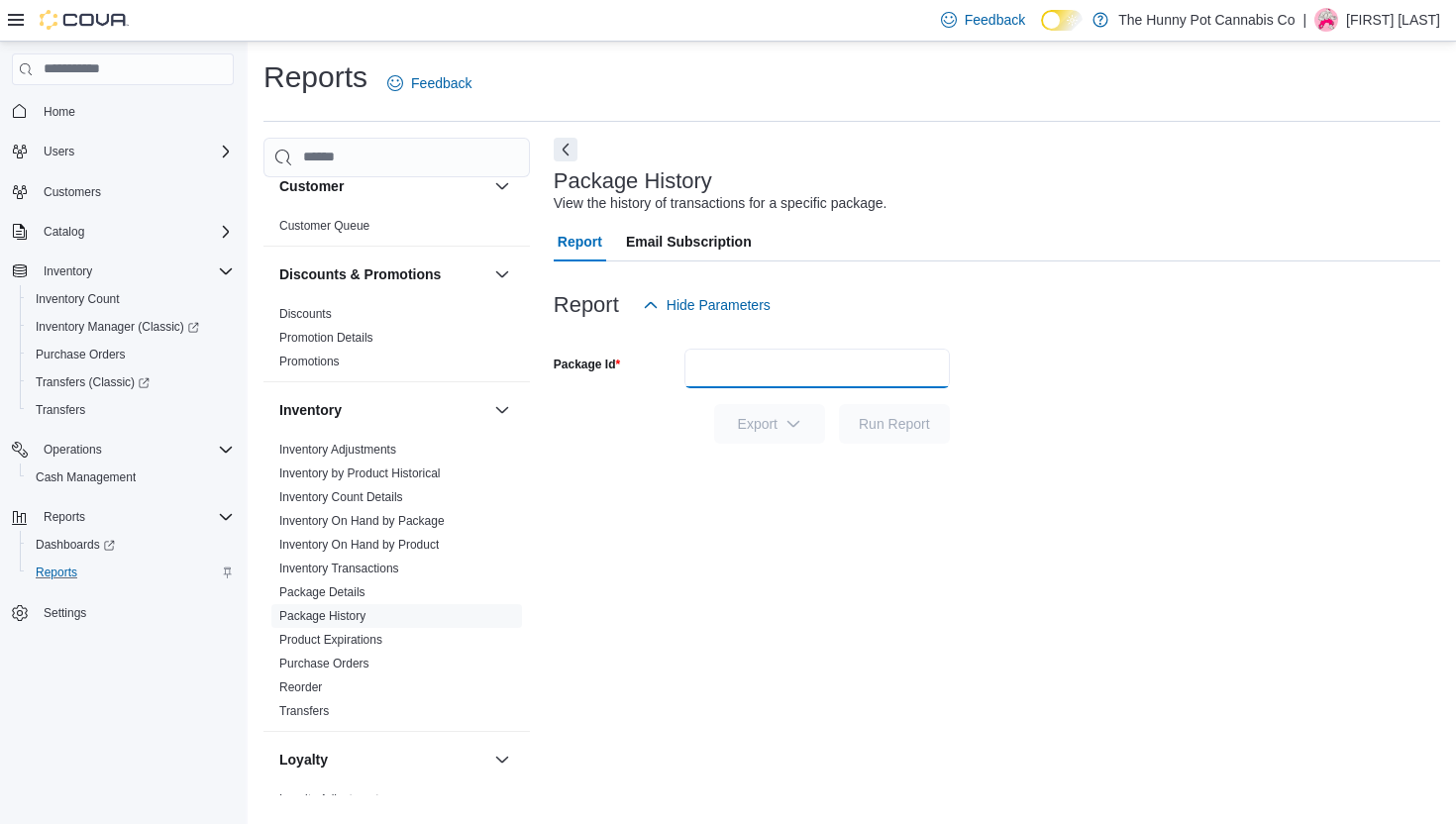 click on "Package Id" at bounding box center [817, 368] 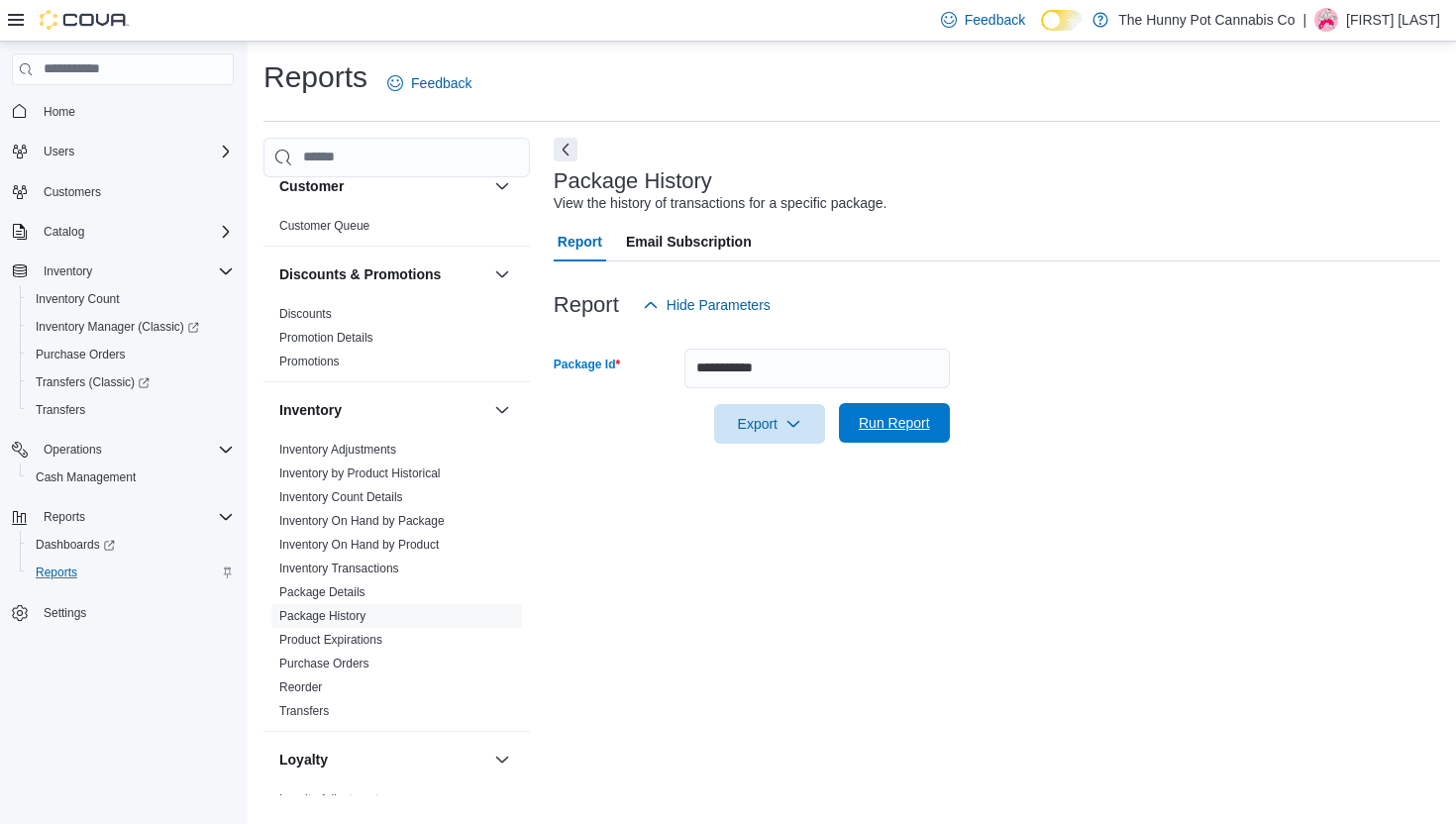 click on "Run Report" at bounding box center [894, 423] 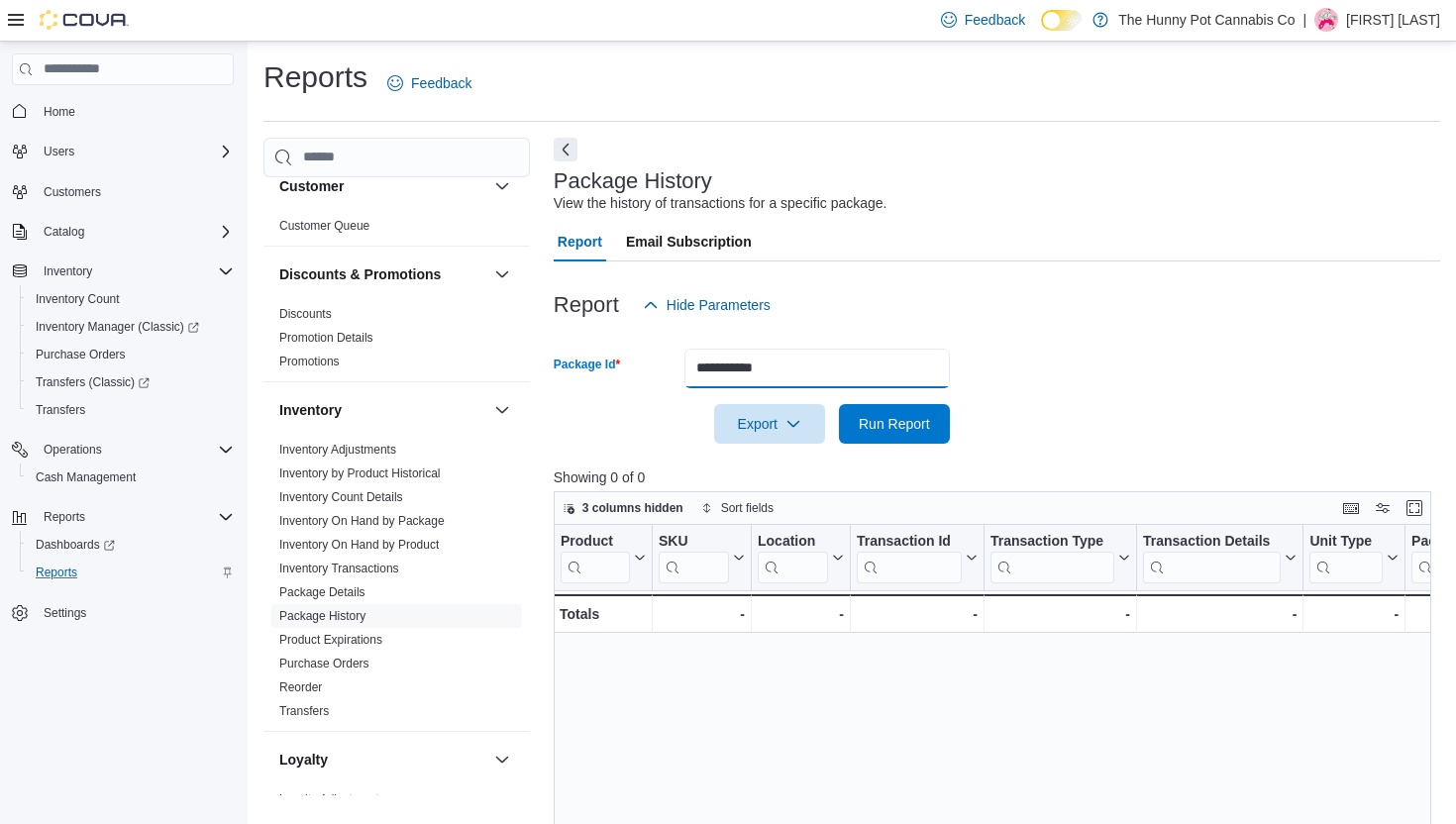 click on "**********" at bounding box center [817, 368] 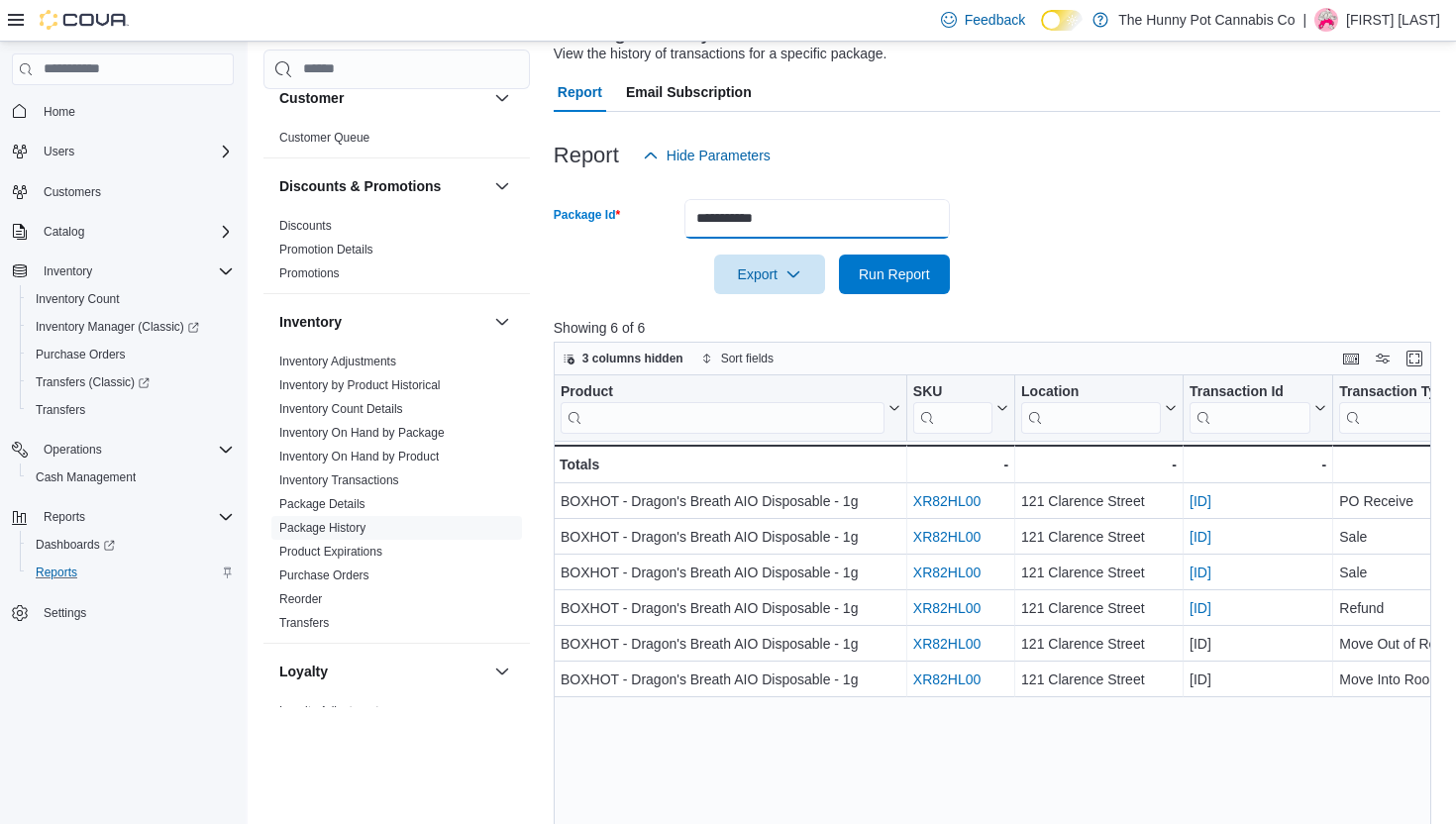 scroll, scrollTop: 160, scrollLeft: 0, axis: vertical 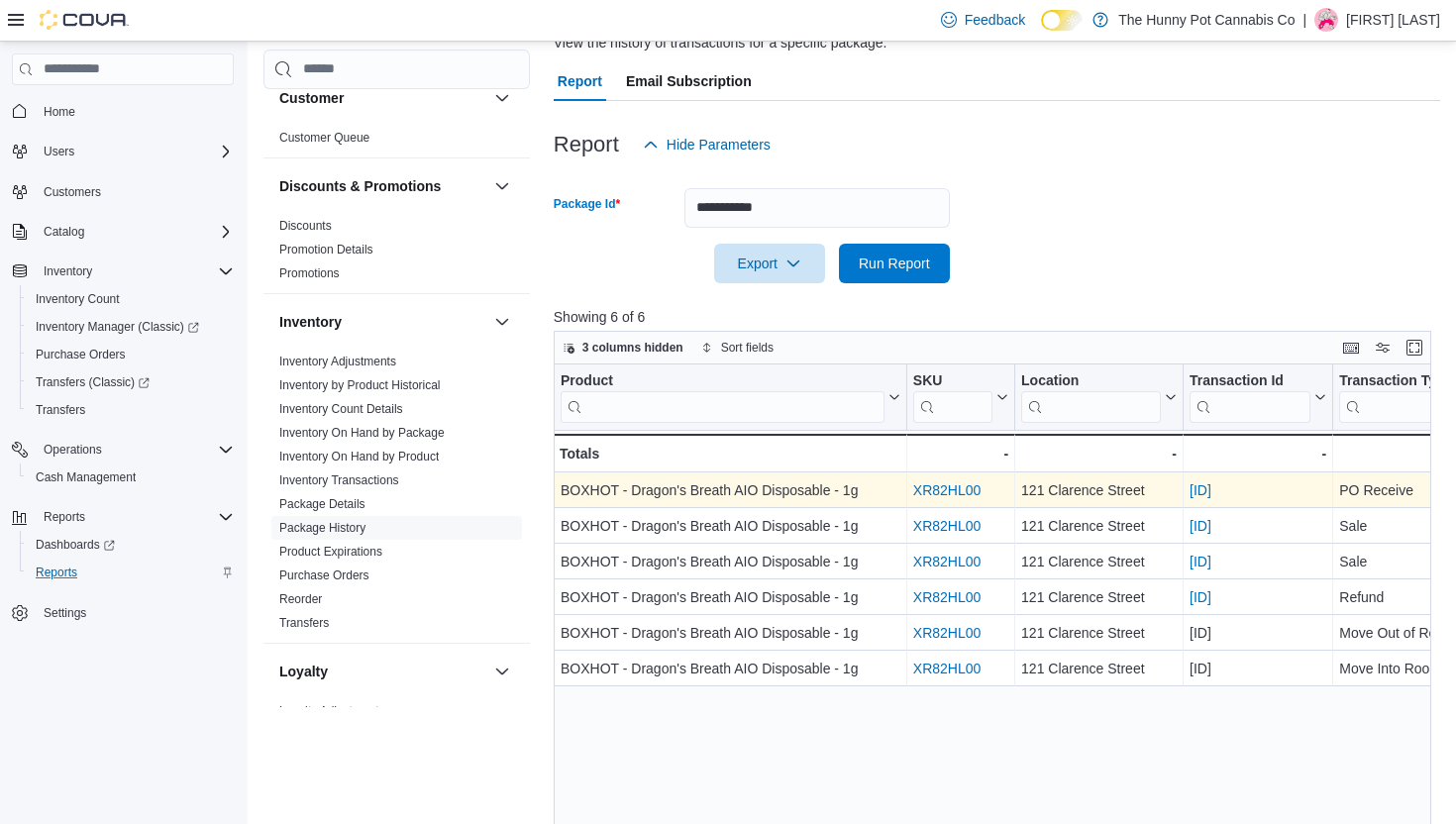 click on "PO5LJ3-9907" at bounding box center [1200, 490] 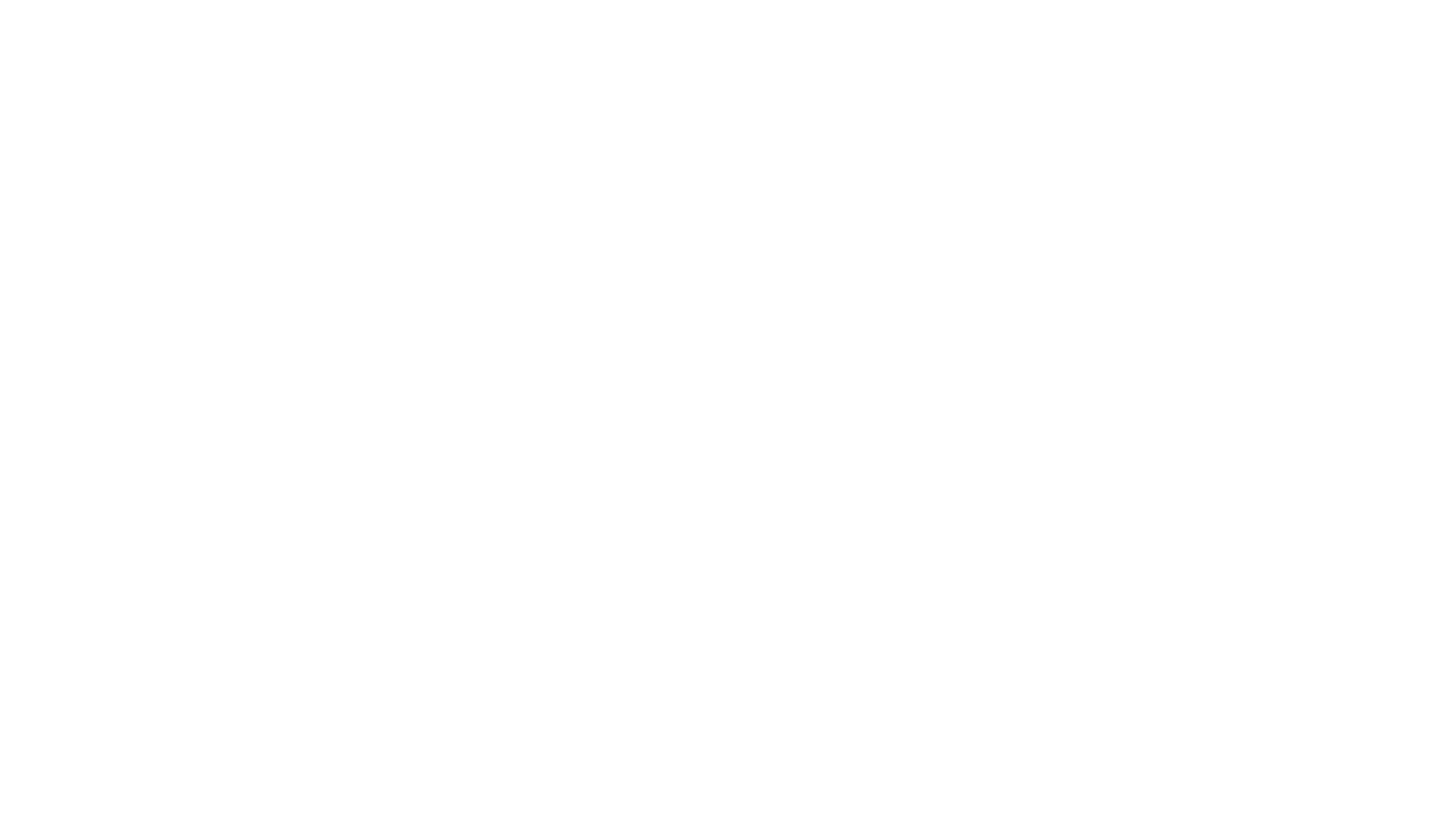 scroll, scrollTop: 0, scrollLeft: 0, axis: both 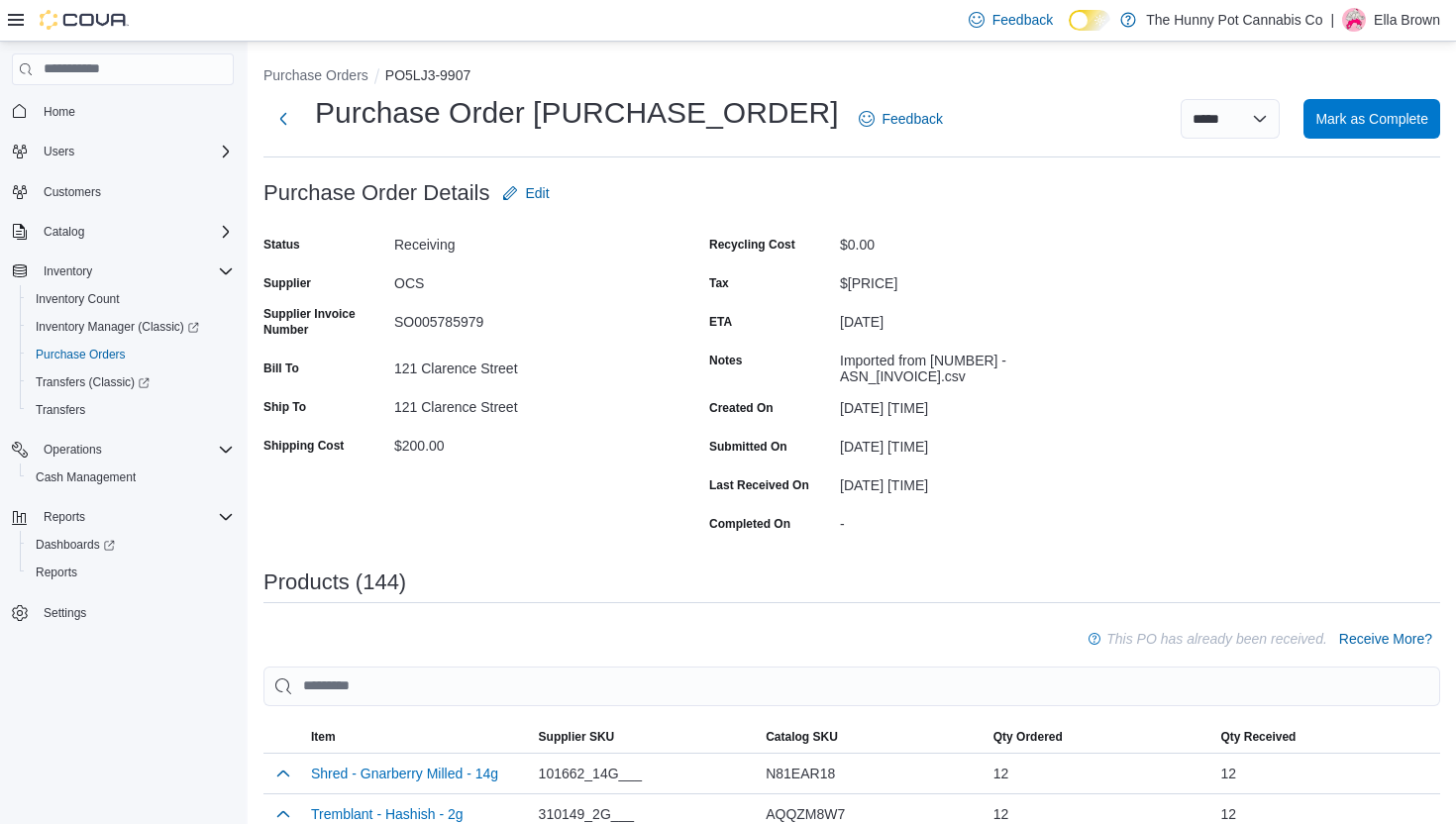 click on "SO005785979" at bounding box center [527, 318] 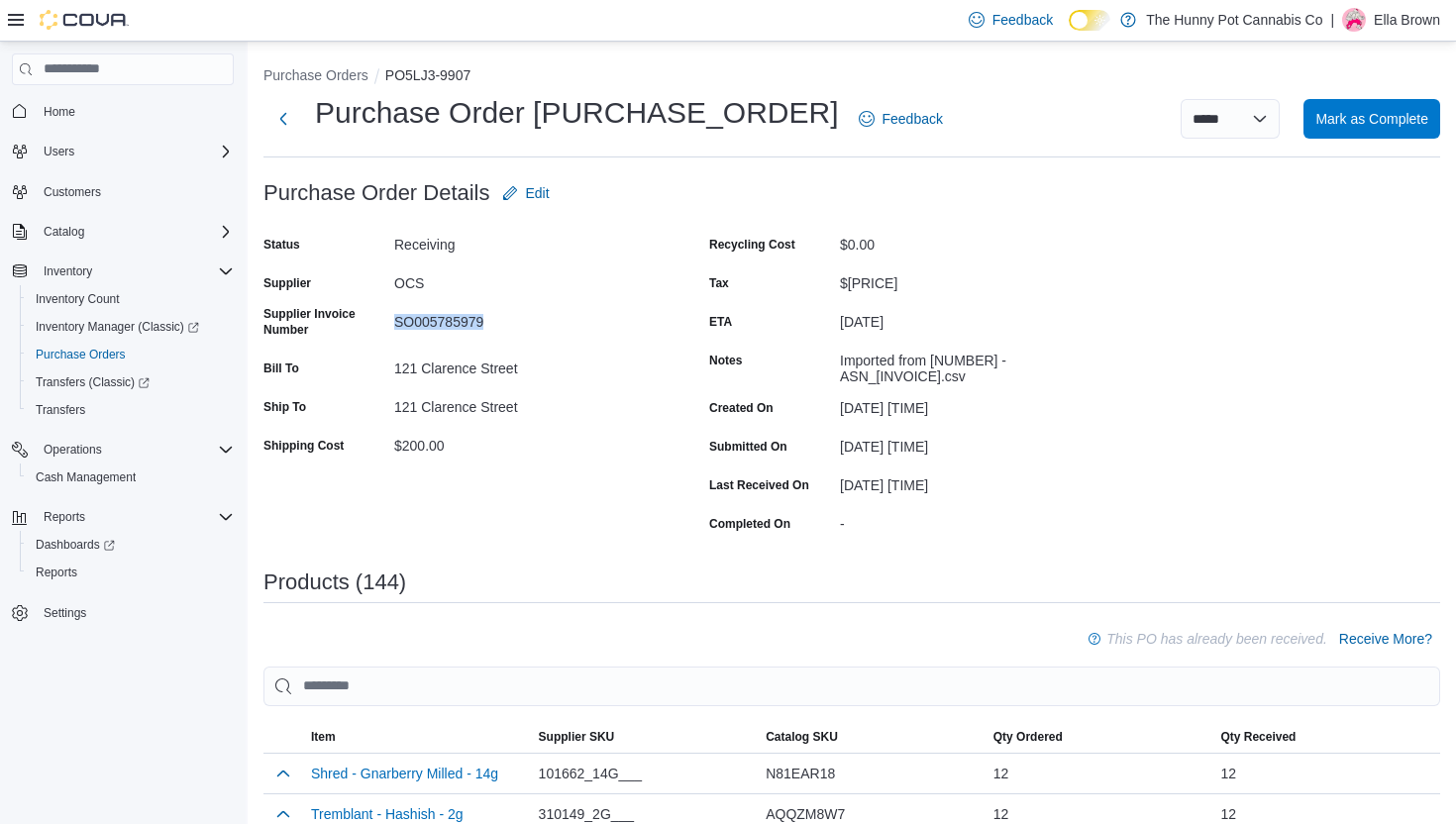 drag, startPoint x: 397, startPoint y: 321, endPoint x: 498, endPoint y: 328, distance: 101.242284 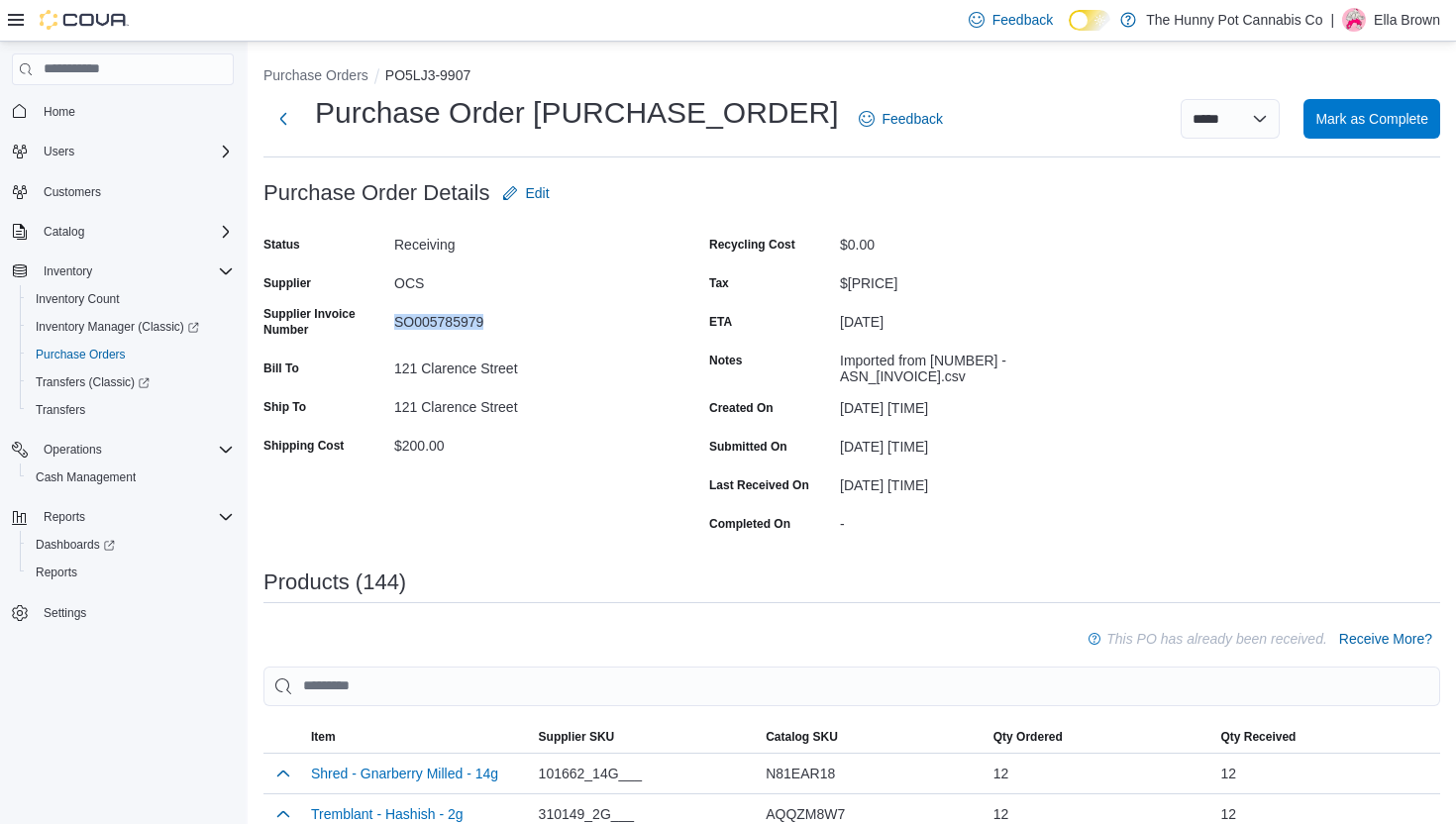 click on "Status Receiving Supplier OCS Supplier Invoice Number SO005785979 Bill To 121 Clarence Street Ship To 121 Clarence Street Shipping Cost $200.00" at bounding box center [462, 383] 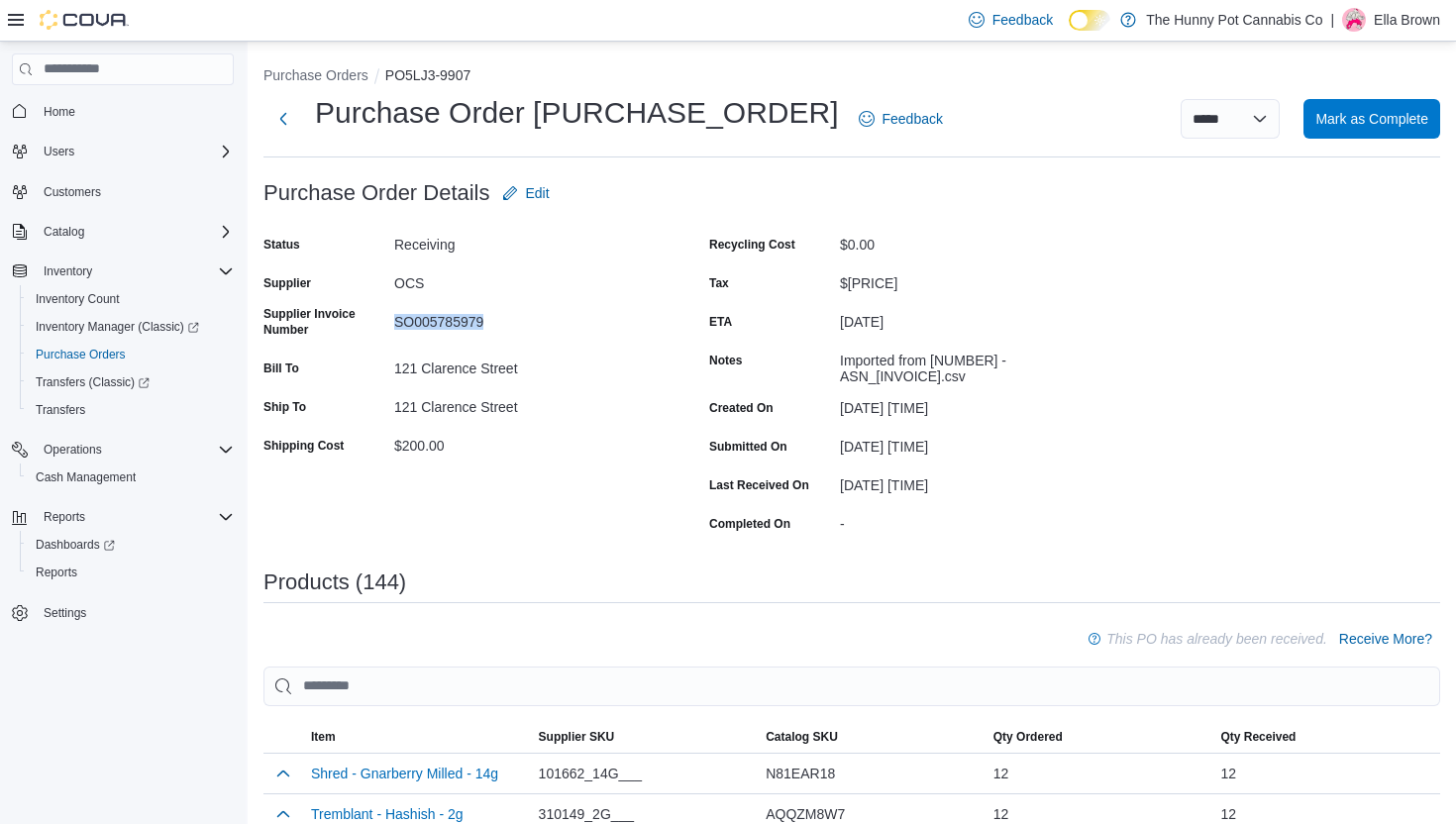 drag, startPoint x: 491, startPoint y: 324, endPoint x: 384, endPoint y: 328, distance: 107.07474 